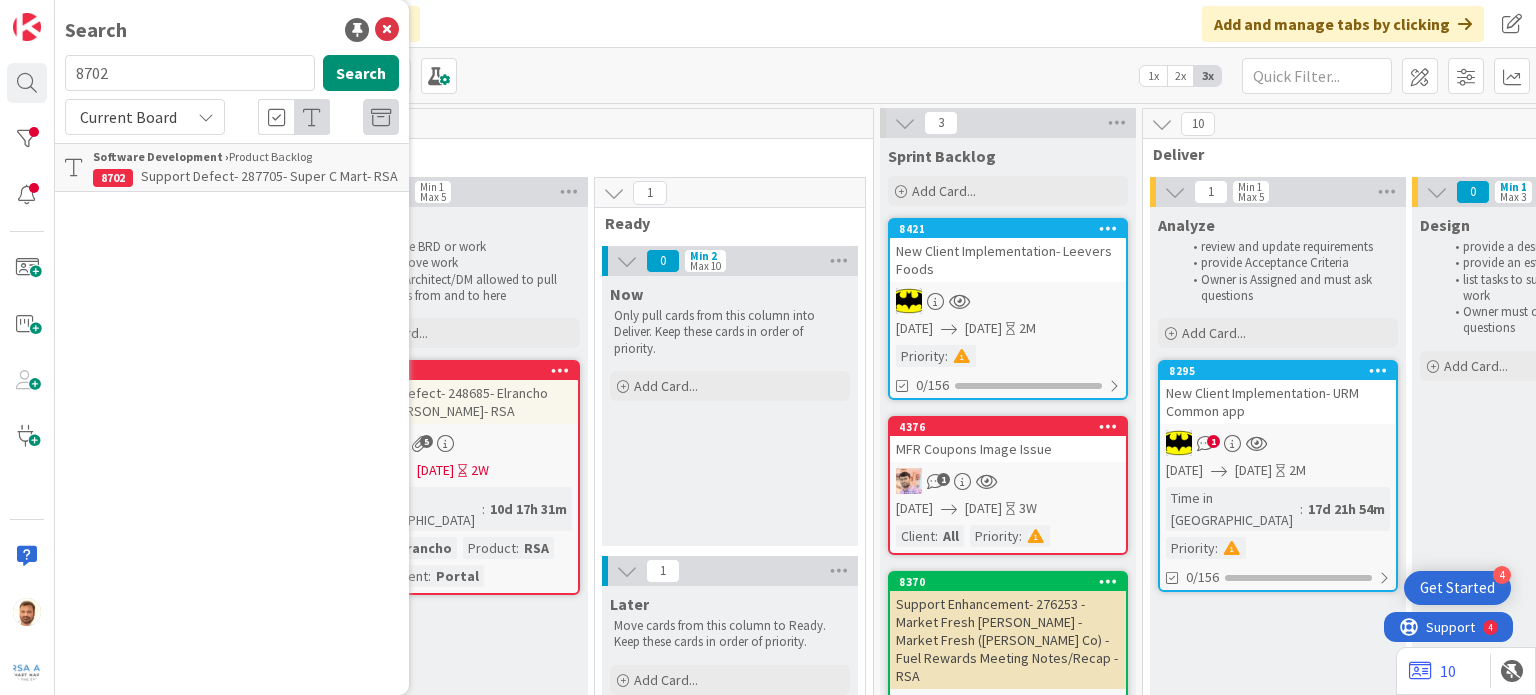 scroll, scrollTop: 0, scrollLeft: 0, axis: both 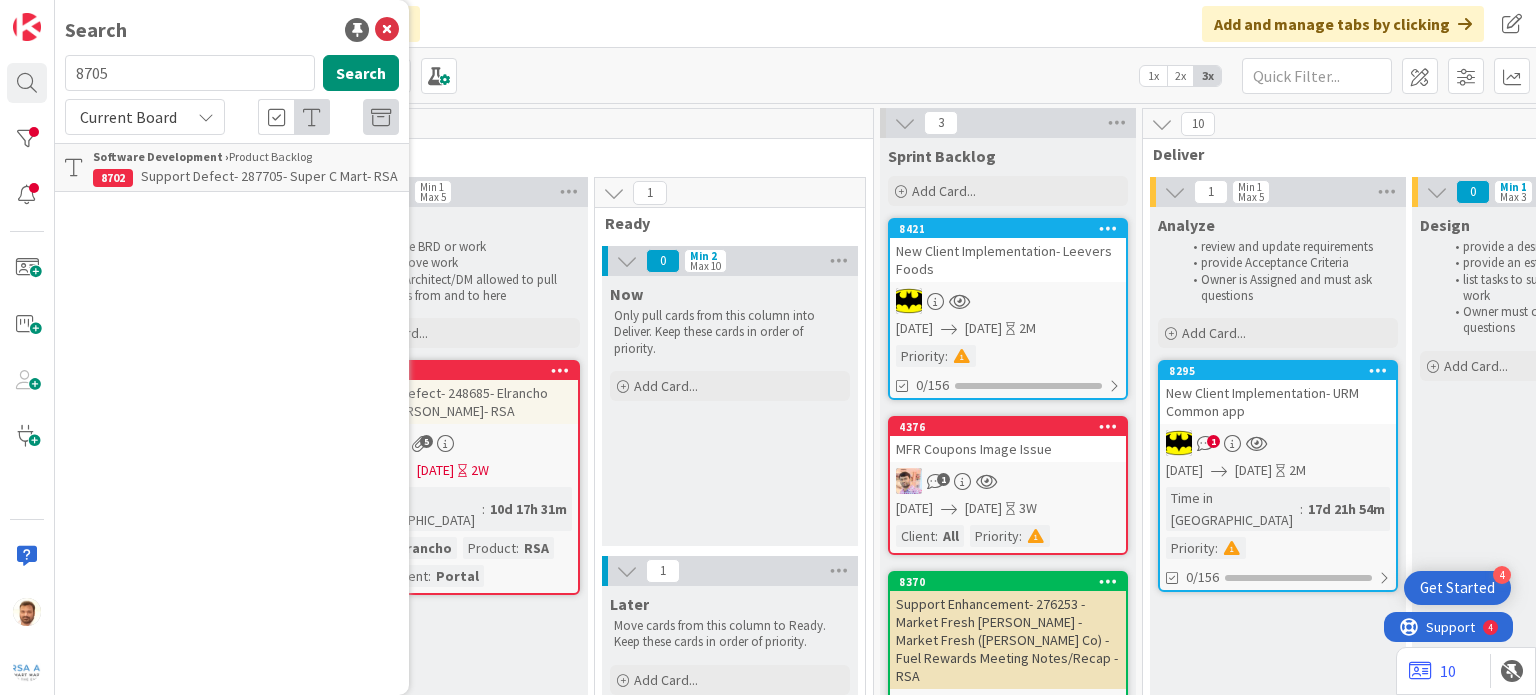 type on "8705" 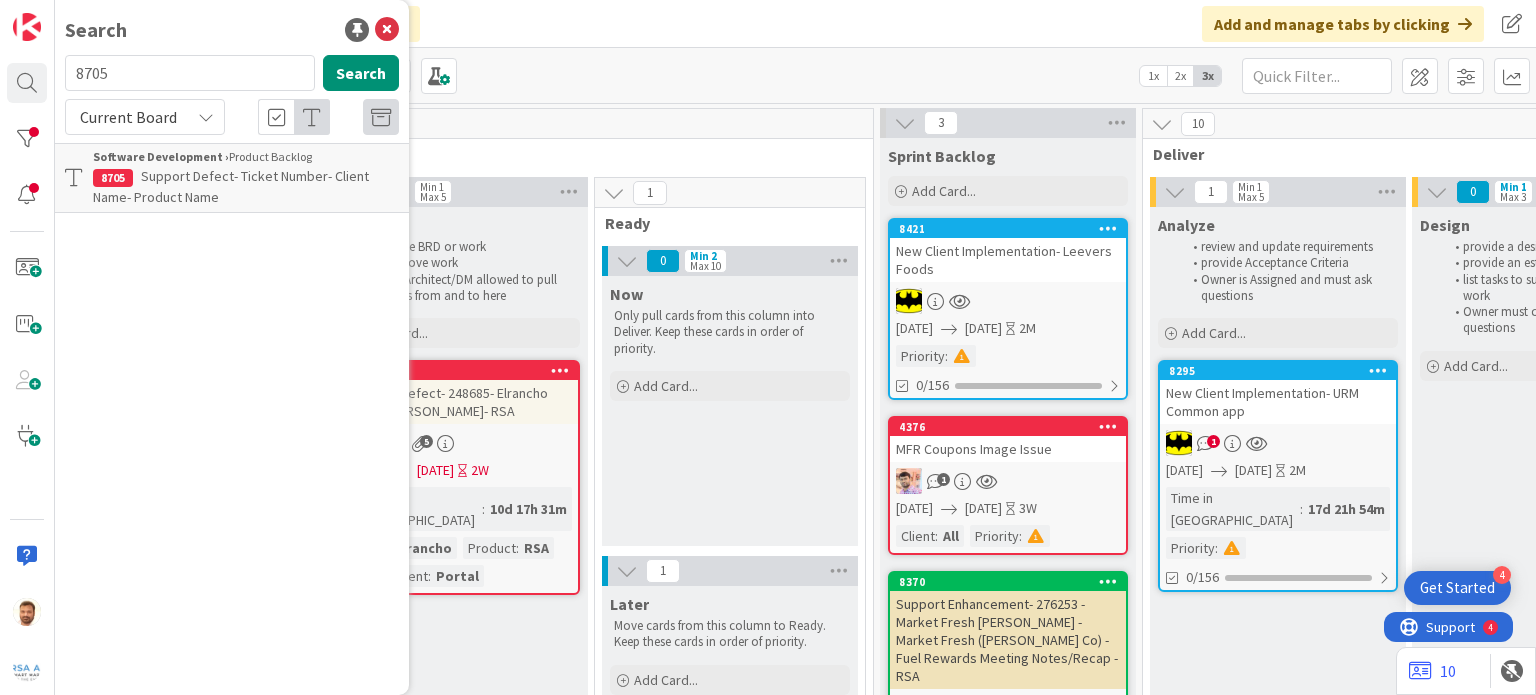 click on "Software Development ›  Product Backlog" at bounding box center (246, 157) 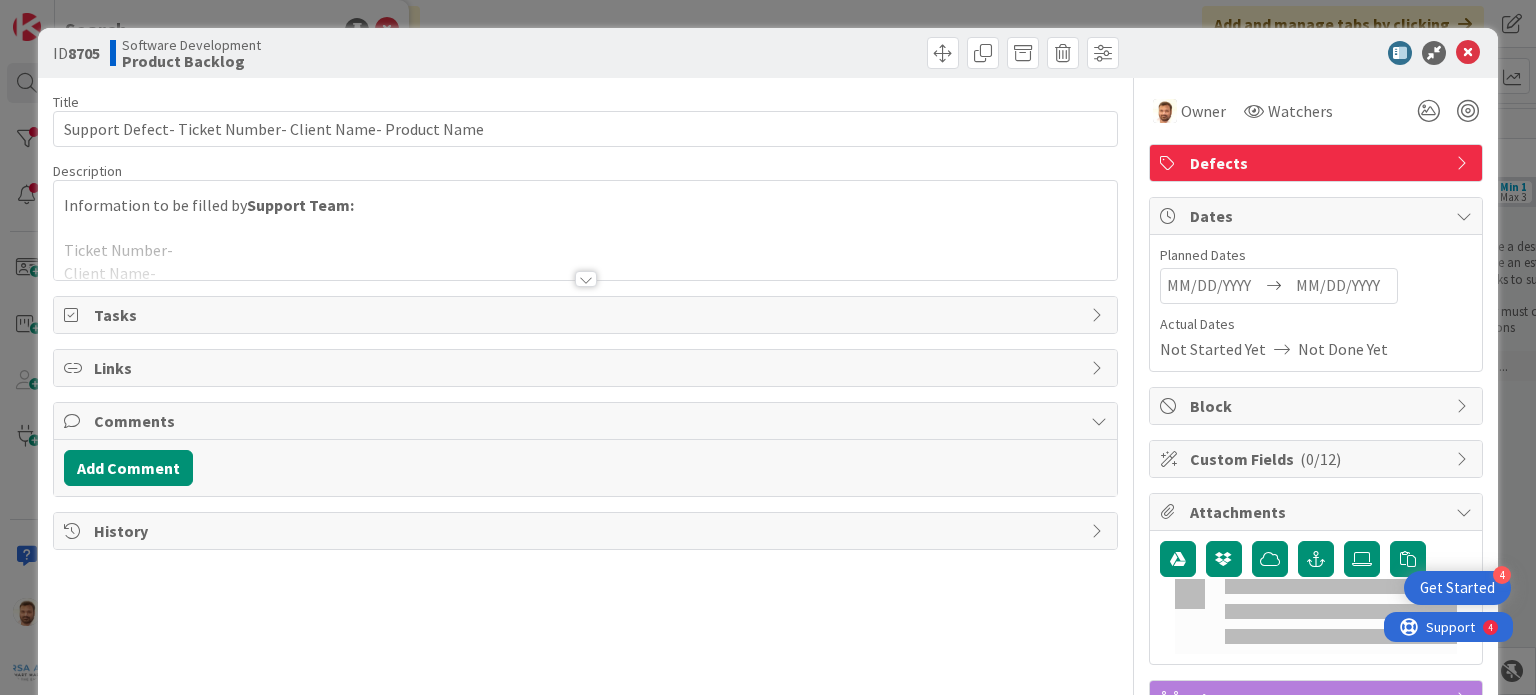 scroll, scrollTop: 0, scrollLeft: 0, axis: both 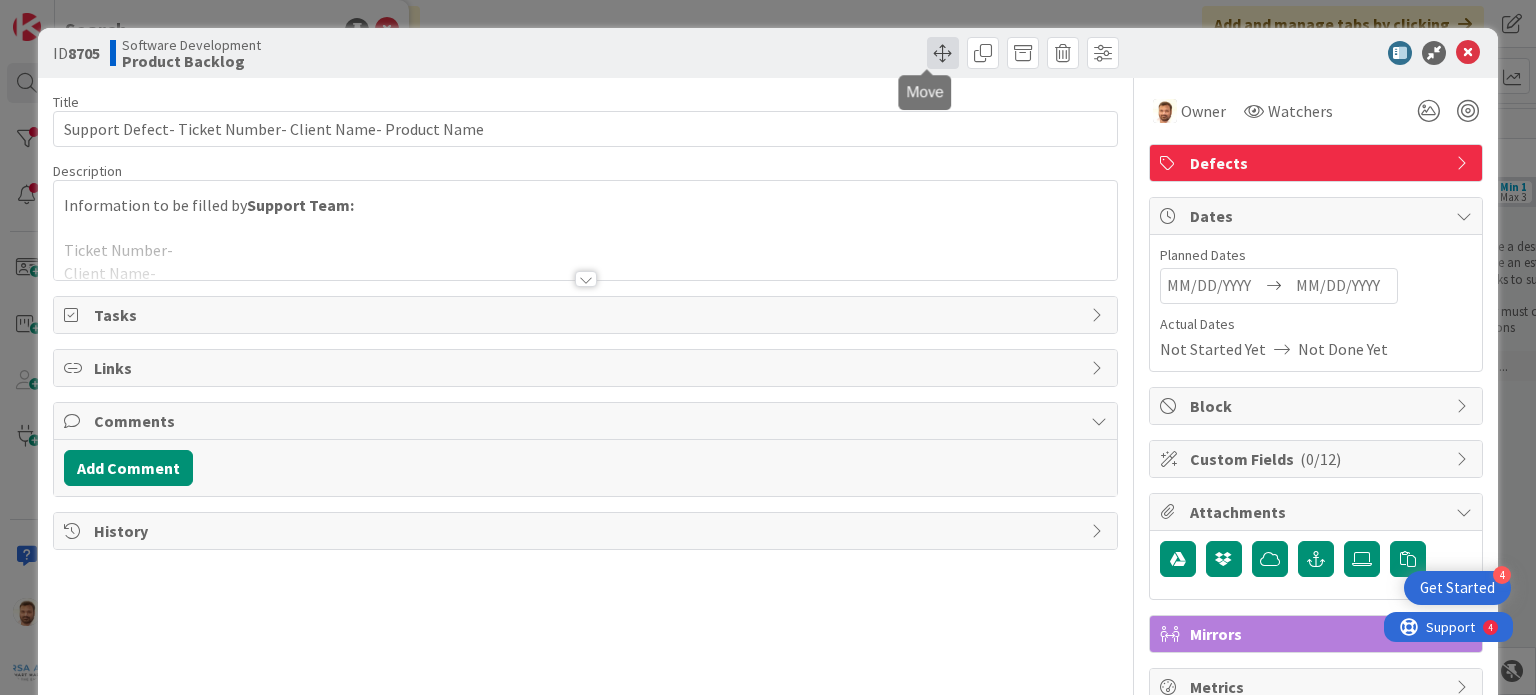 click at bounding box center (943, 53) 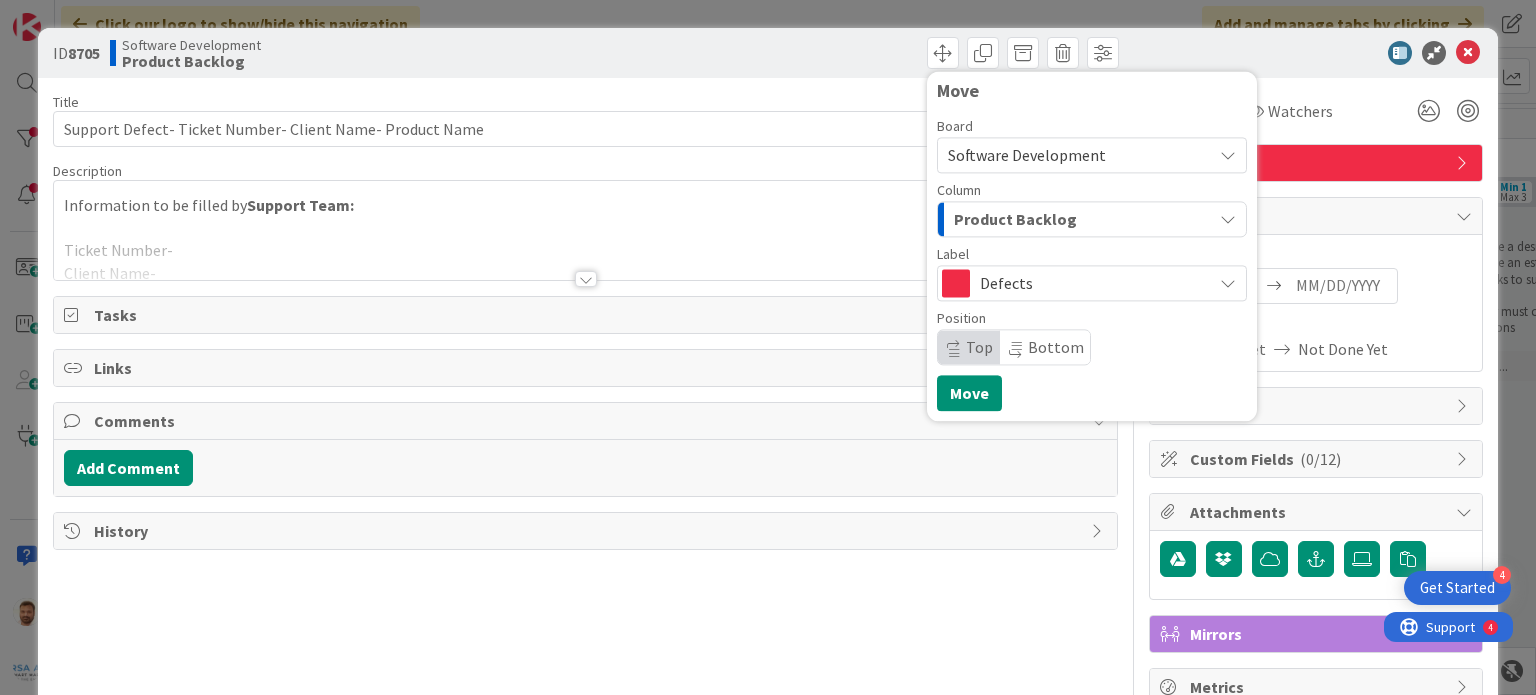 click on "Product Backlog" at bounding box center [1015, 219] 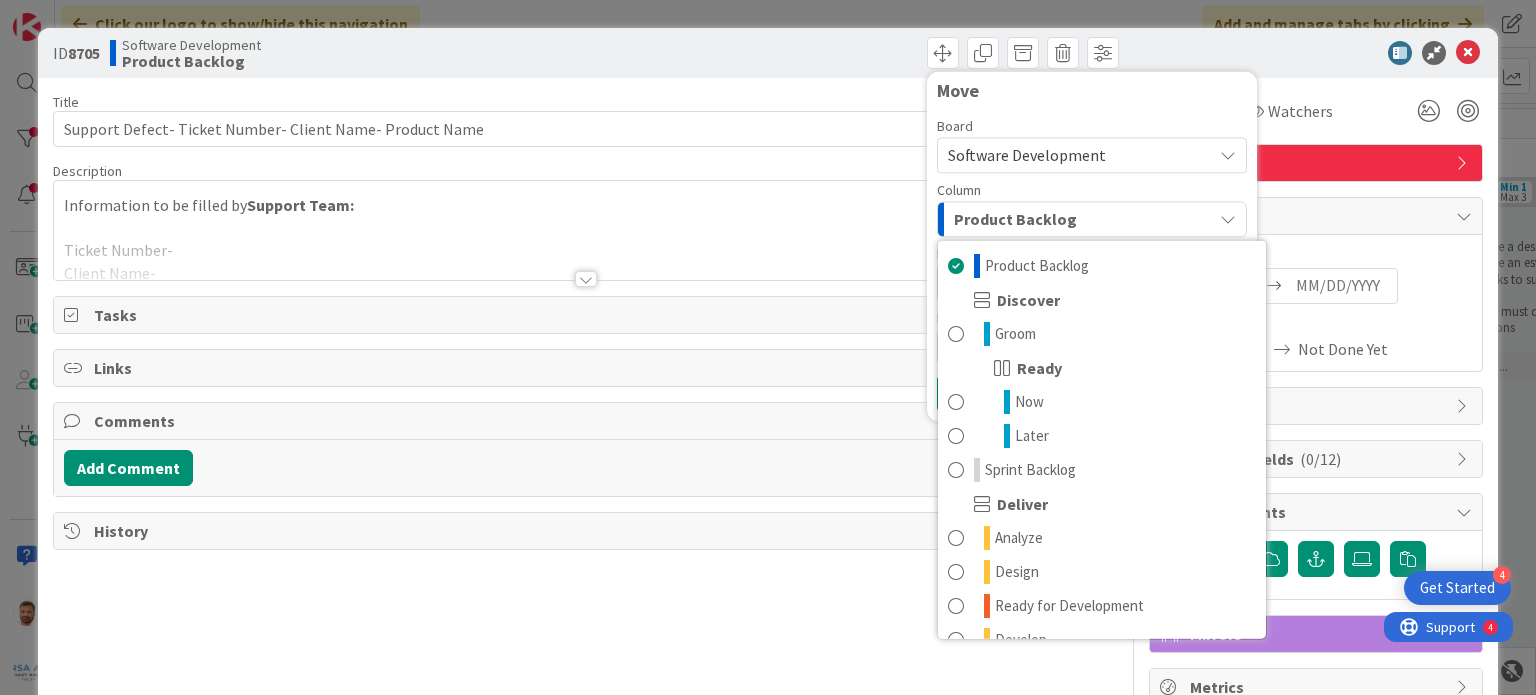 scroll, scrollTop: 0, scrollLeft: 0, axis: both 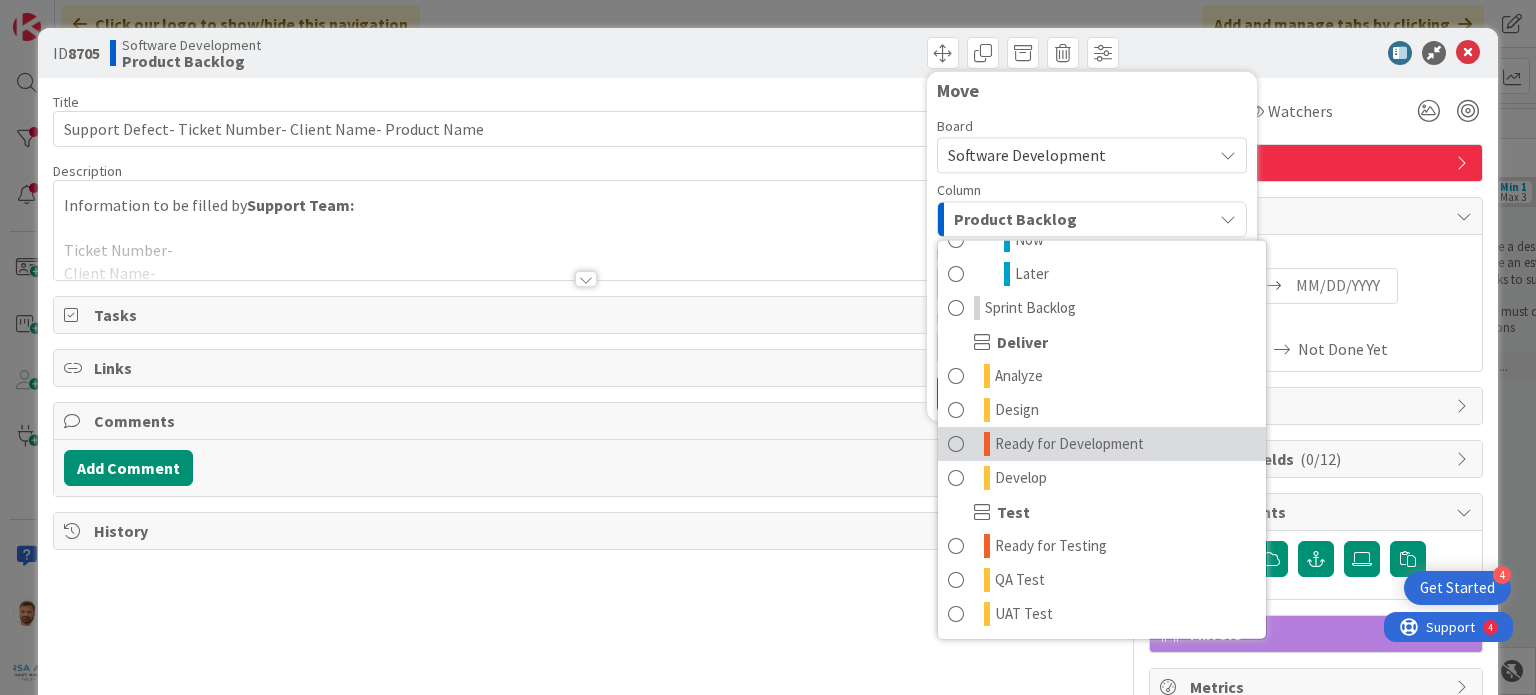 click on "Ready for Development" at bounding box center (1069, 444) 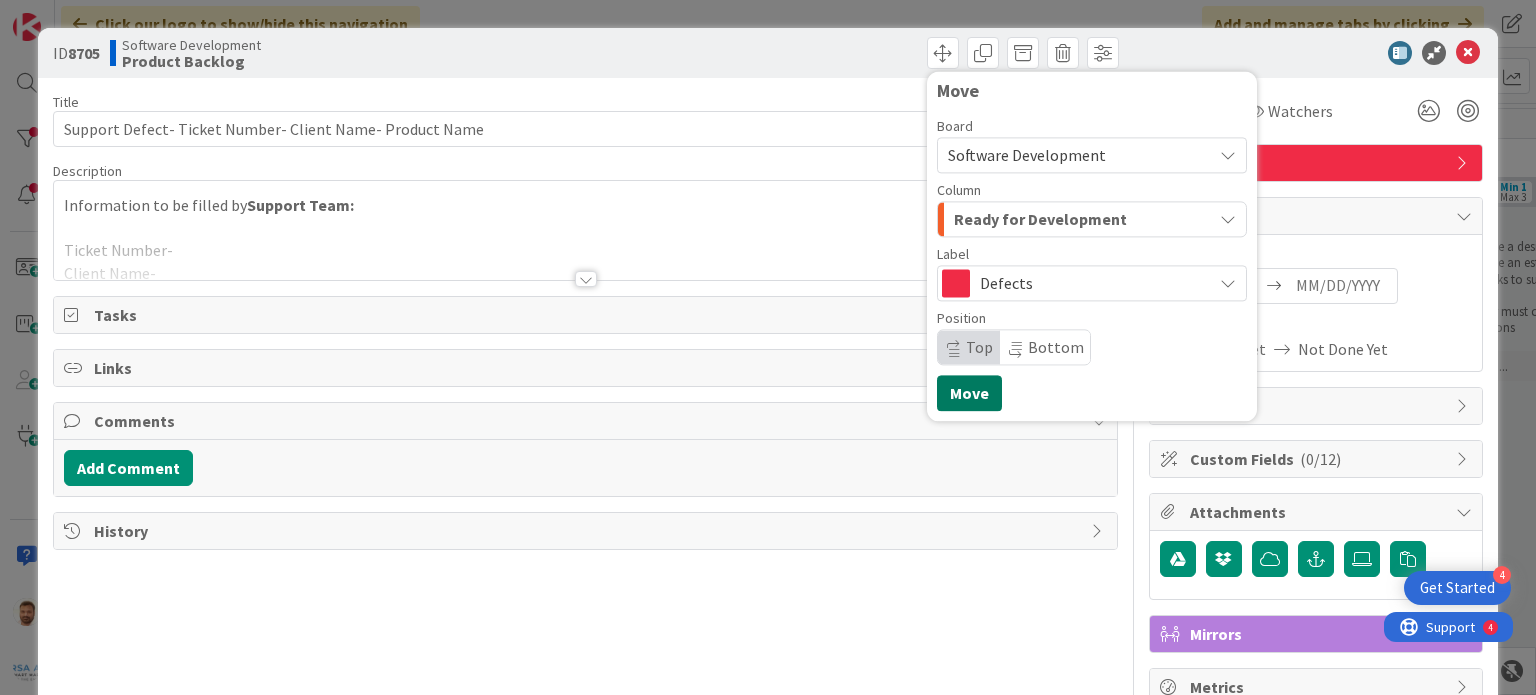 click on "Move" at bounding box center (969, 393) 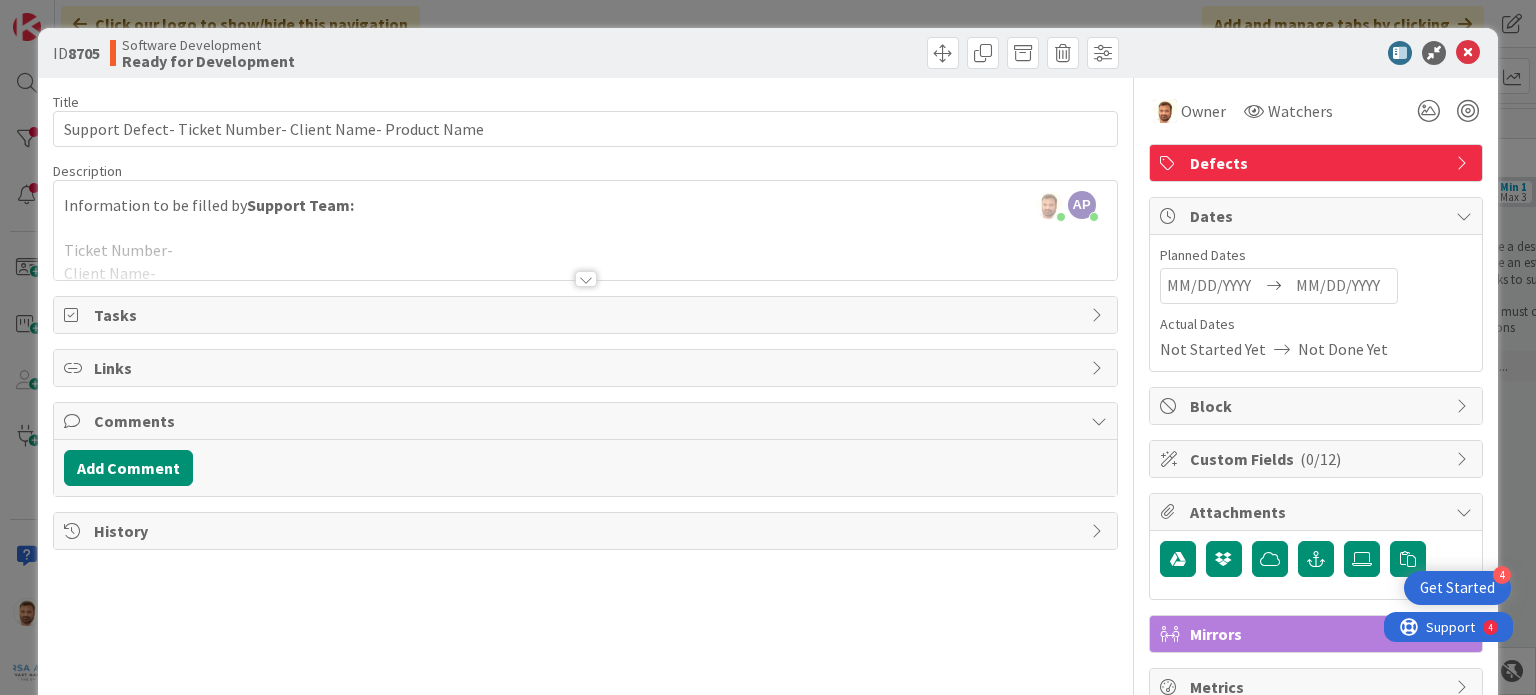 click on "ID  8705 Software Development Ready for Development Move Move" at bounding box center [767, 53] 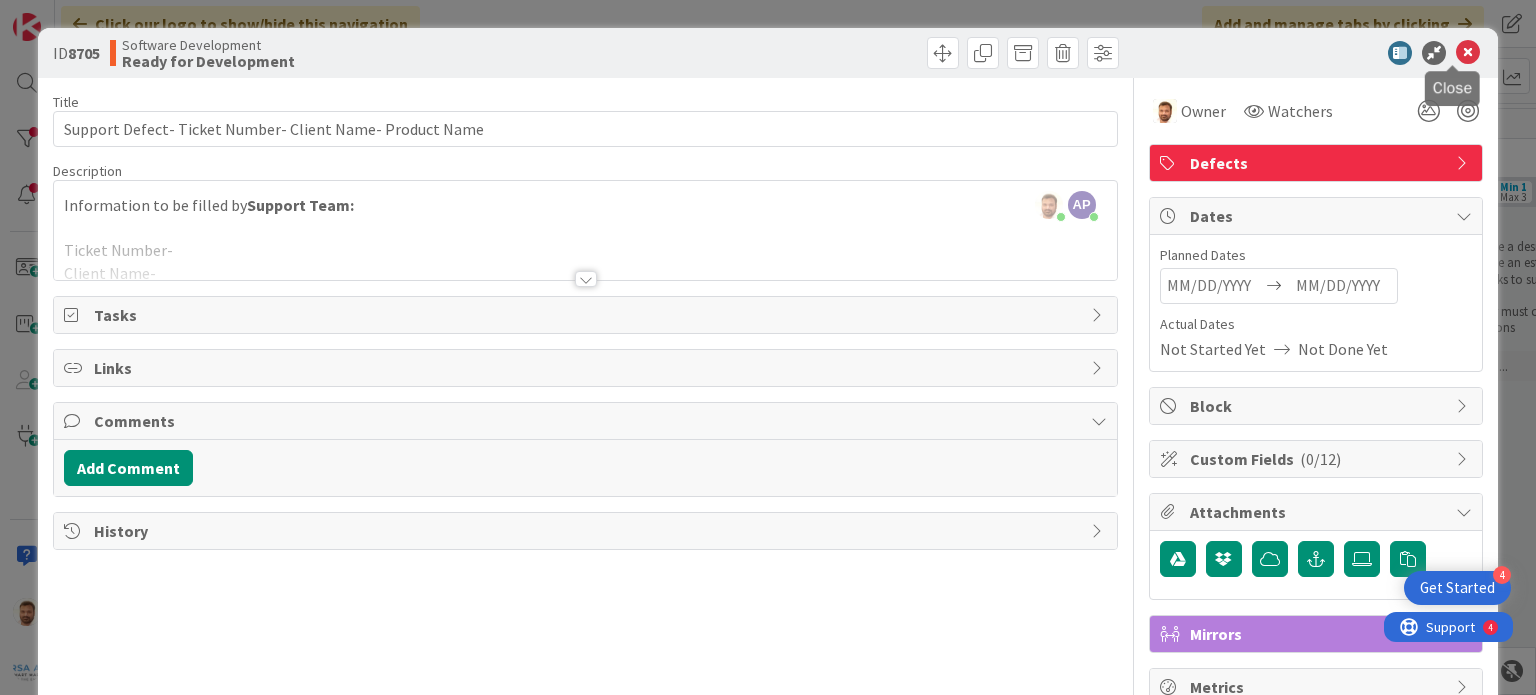click at bounding box center [1468, 53] 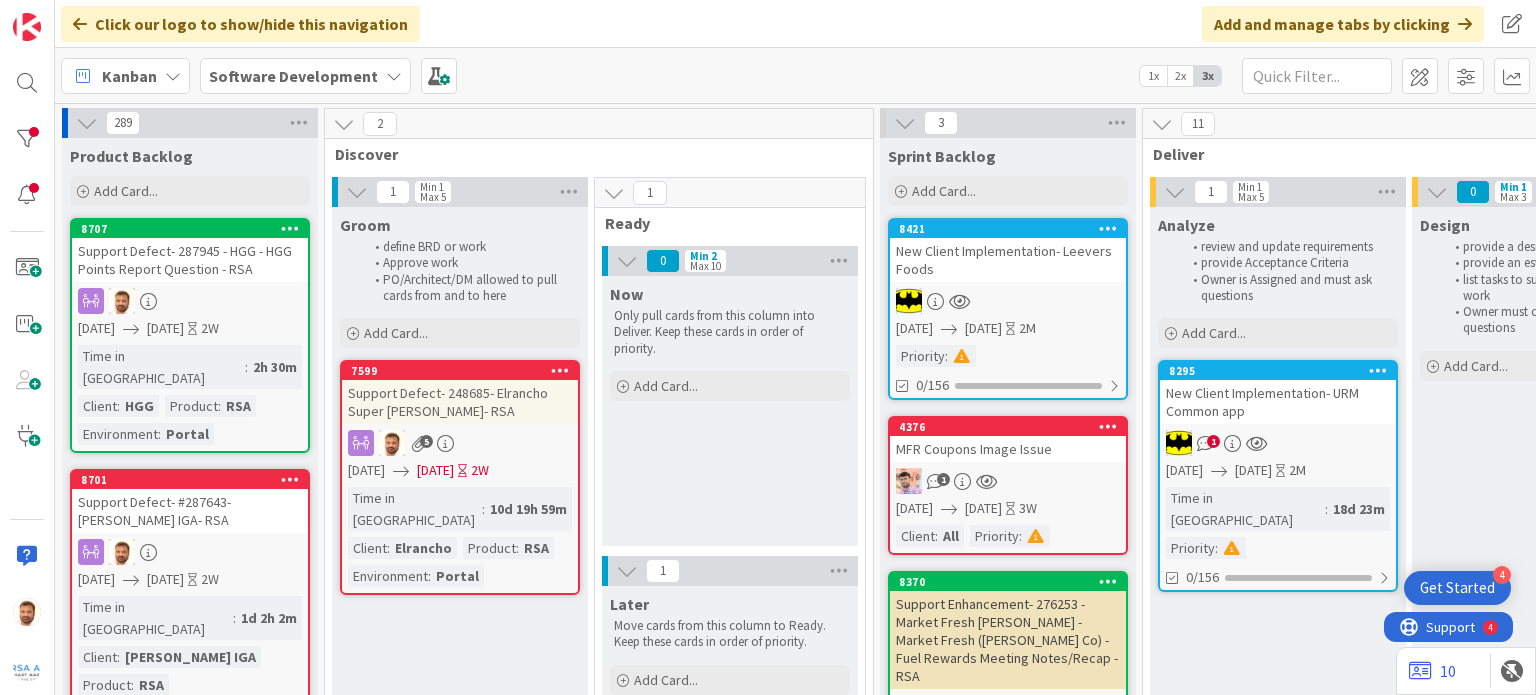 scroll, scrollTop: 0, scrollLeft: 0, axis: both 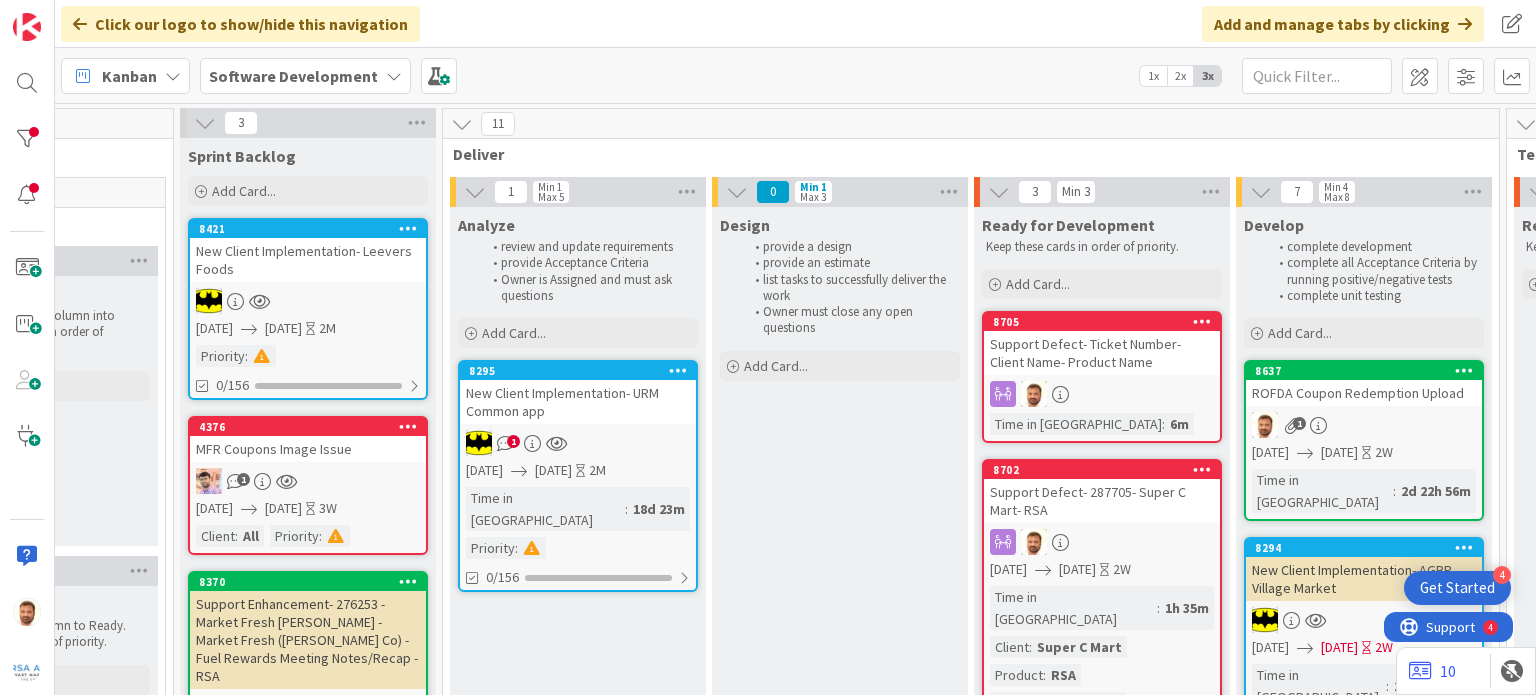 click on "Support Defect- Ticket Number- Client Name- Product Name" at bounding box center [1102, 353] 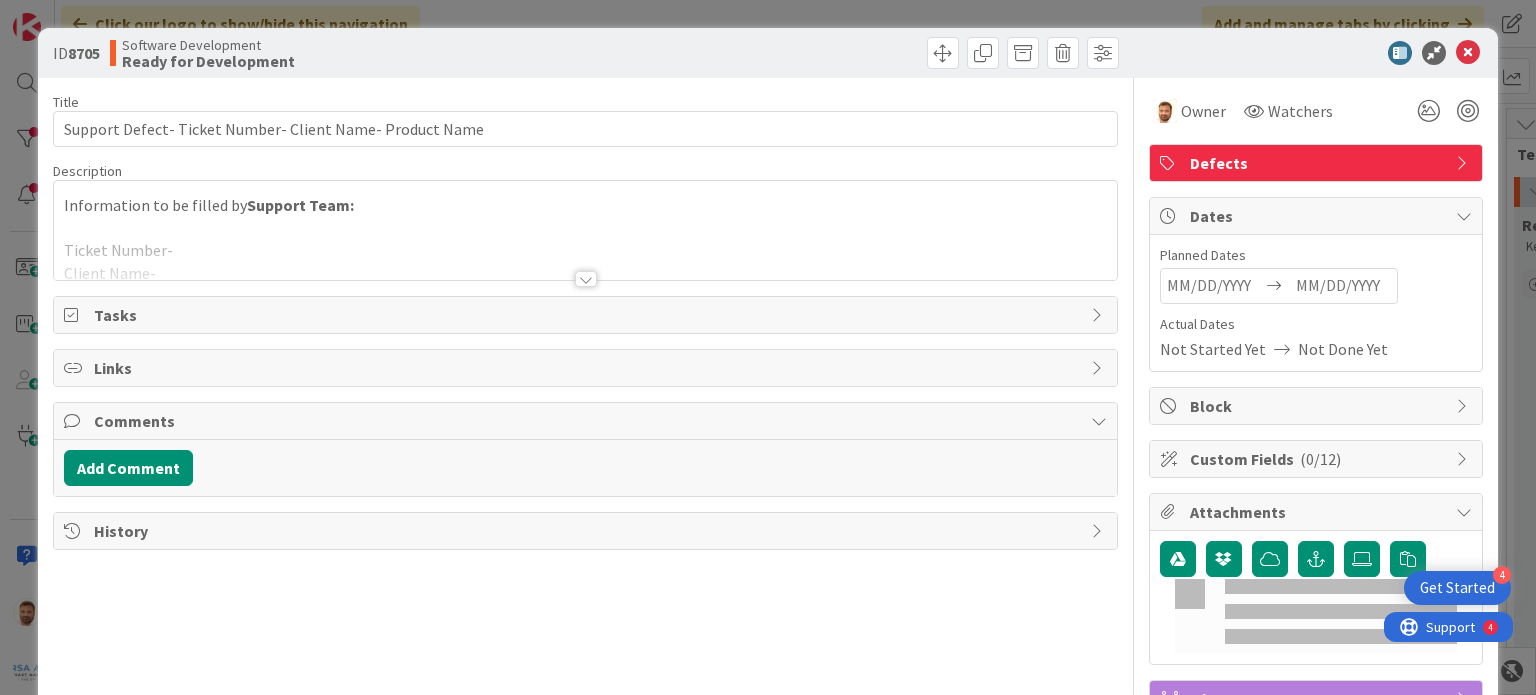 scroll, scrollTop: 0, scrollLeft: 0, axis: both 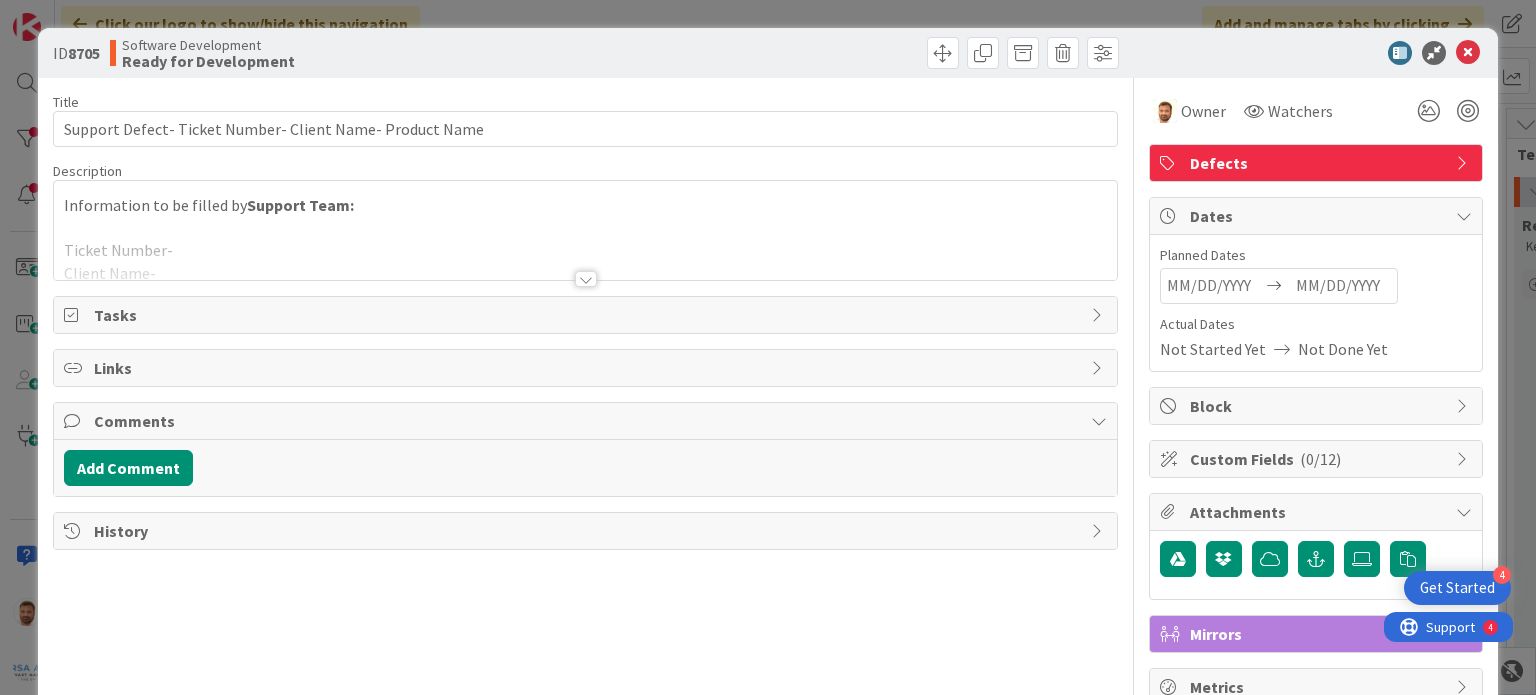 click on "Title 56 / 128 Support Defect- Ticket Number- Client Name- Product Name Description Information to be filled by  Support Team: Ticket Number- Client Name- Product- RSA/AOG/BRANDIQ Change Requested By- Issue Detail- Support Findings- Environments Impacted- APP/Portal/Website Forwarded to Technical team- if yes- who? Status- Global Issue- Yes/NO Information to be filled out by  Technical Team: Issue Detail- Steps Taken to resolve- Environments Impacted- Global Issue-Yes/NO Global Fix- Fix details Owner Watchers Defects Tasks Links Comments Add Comment History" at bounding box center (585, 392) 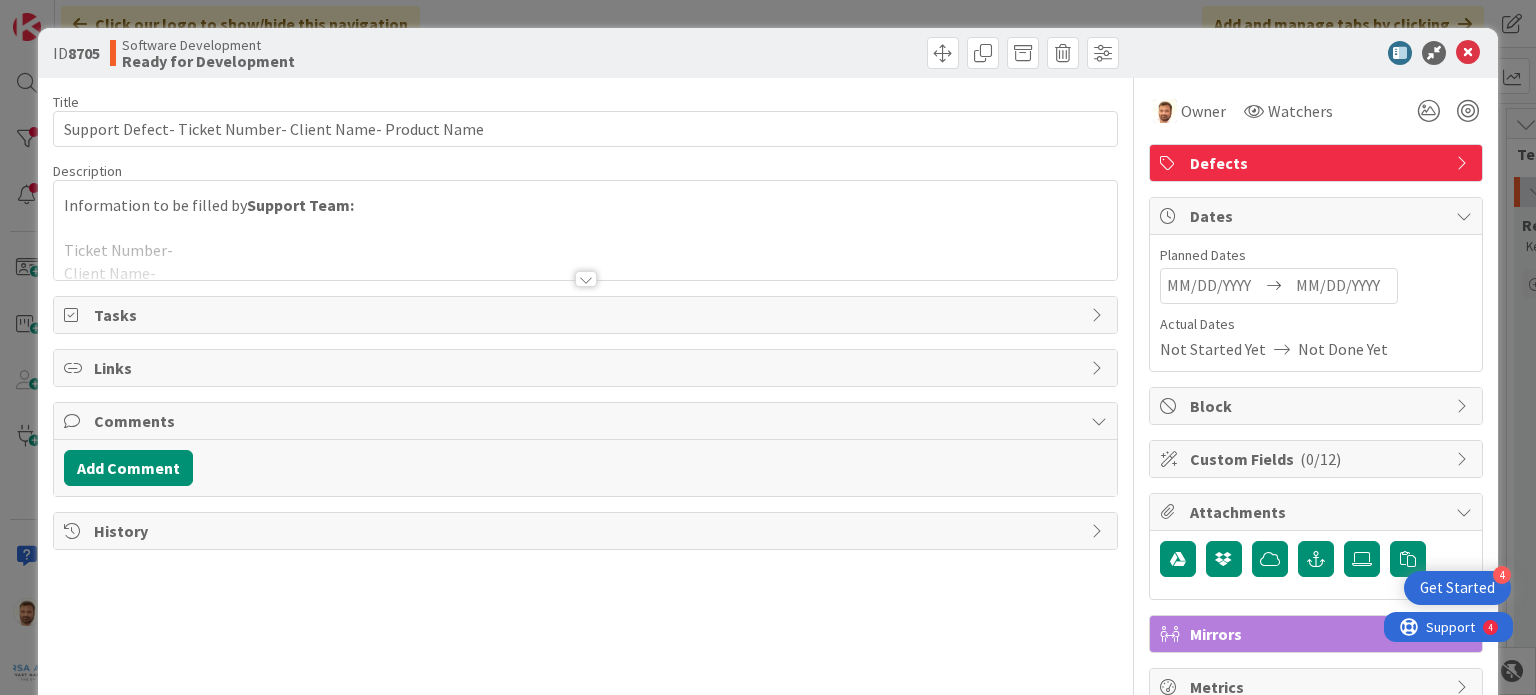 click at bounding box center [586, 279] 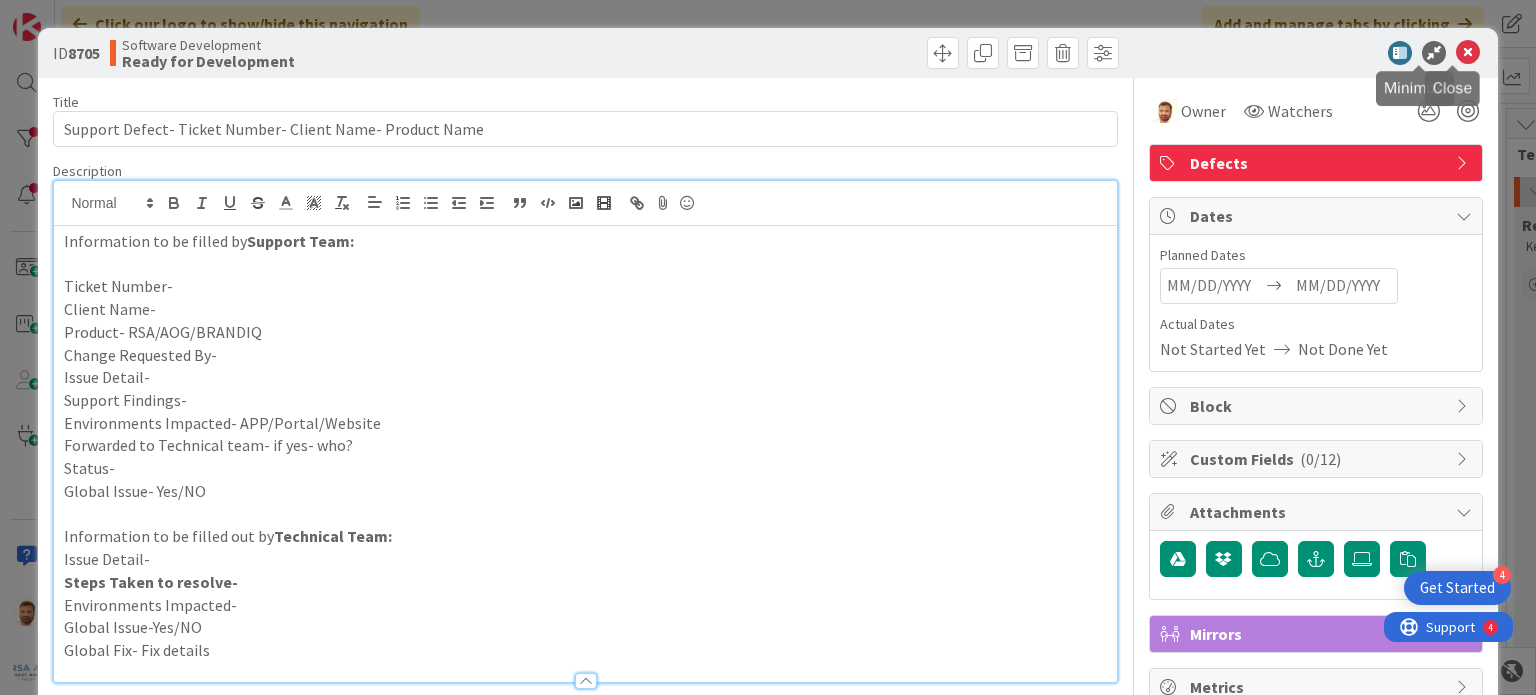 click at bounding box center [1468, 53] 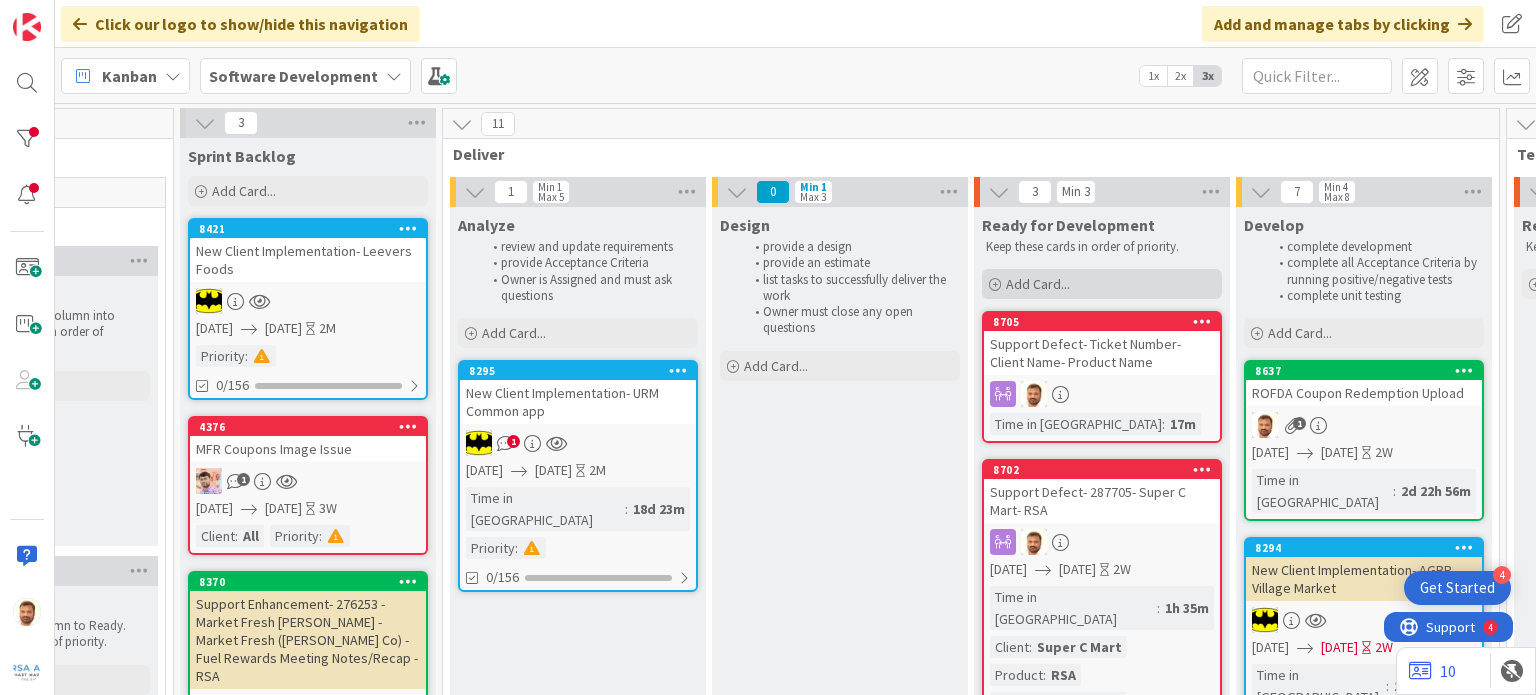 scroll, scrollTop: 0, scrollLeft: 0, axis: both 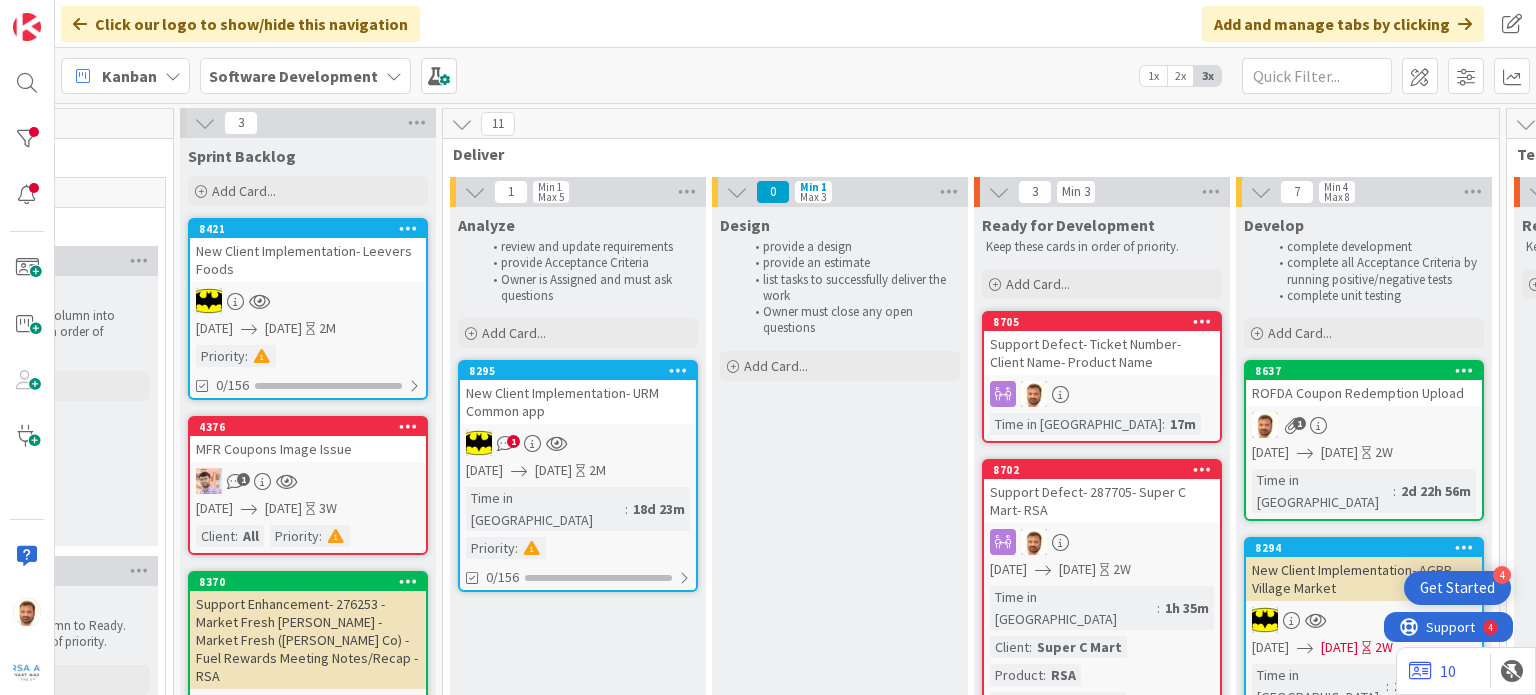 click on "Support Defect- Ticket Number- Client Name- Product Name" at bounding box center (1102, 353) 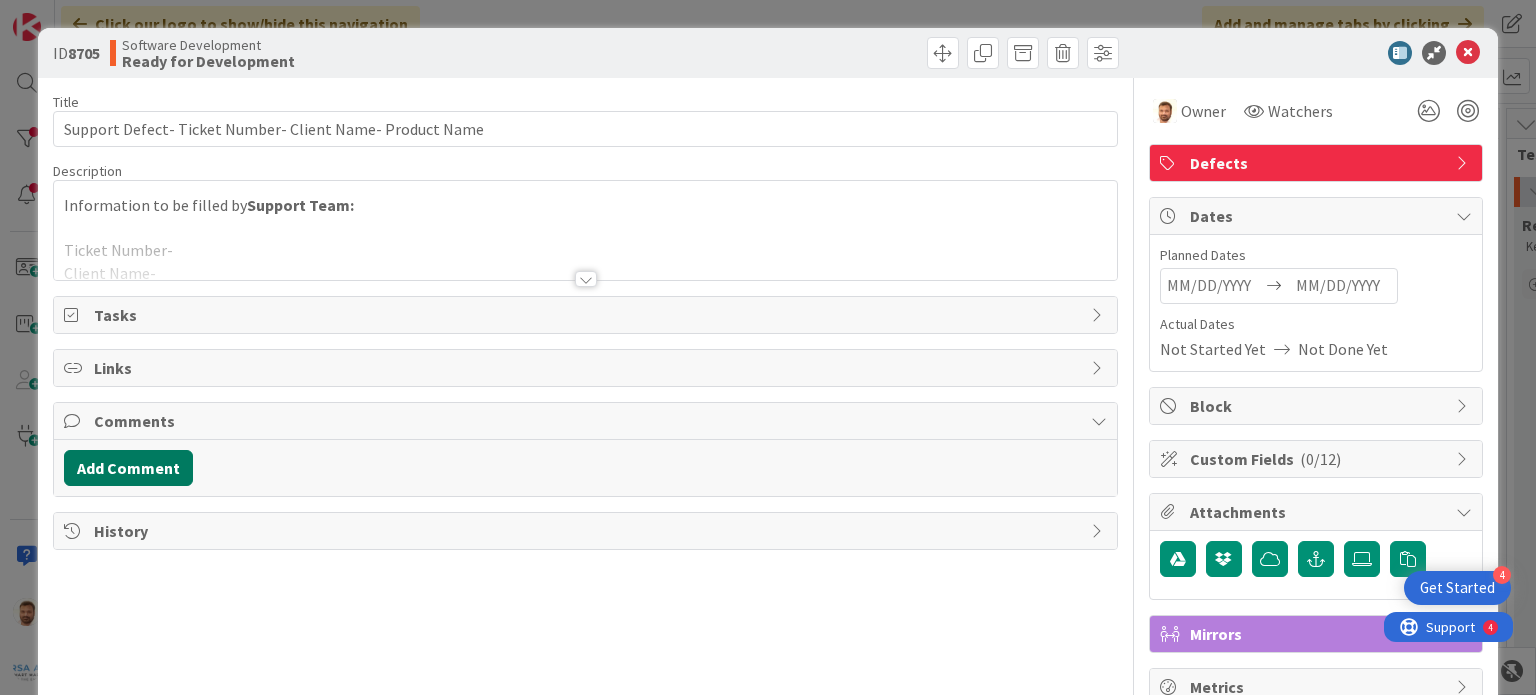 scroll, scrollTop: 0, scrollLeft: 0, axis: both 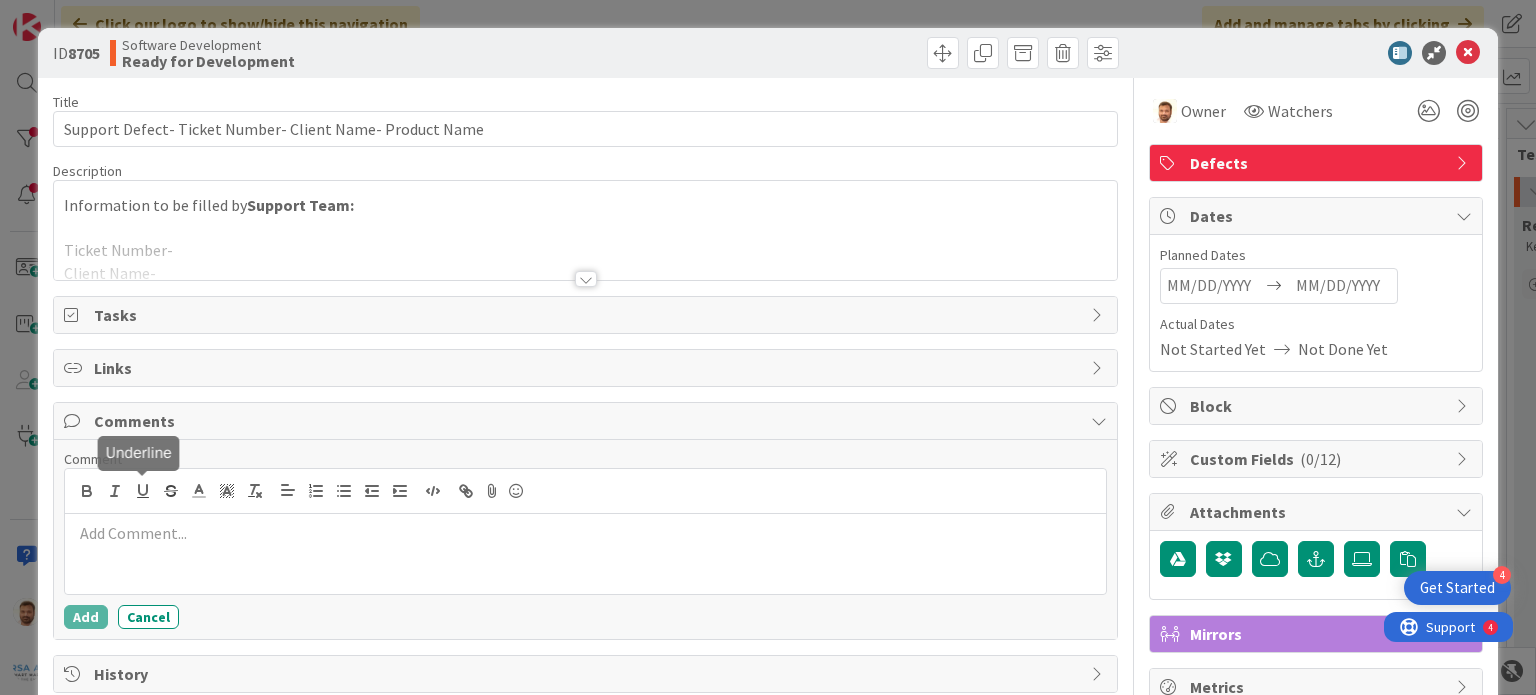 click at bounding box center [585, 554] 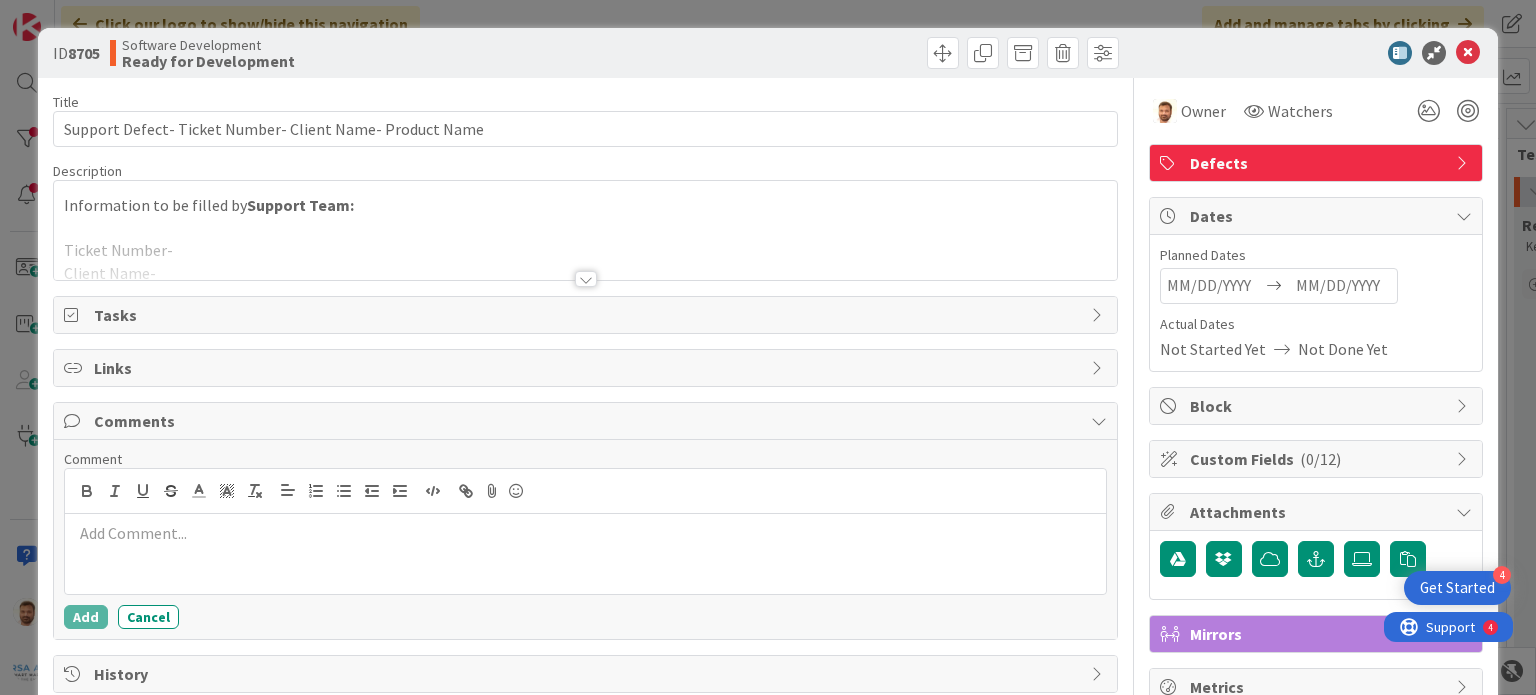 type 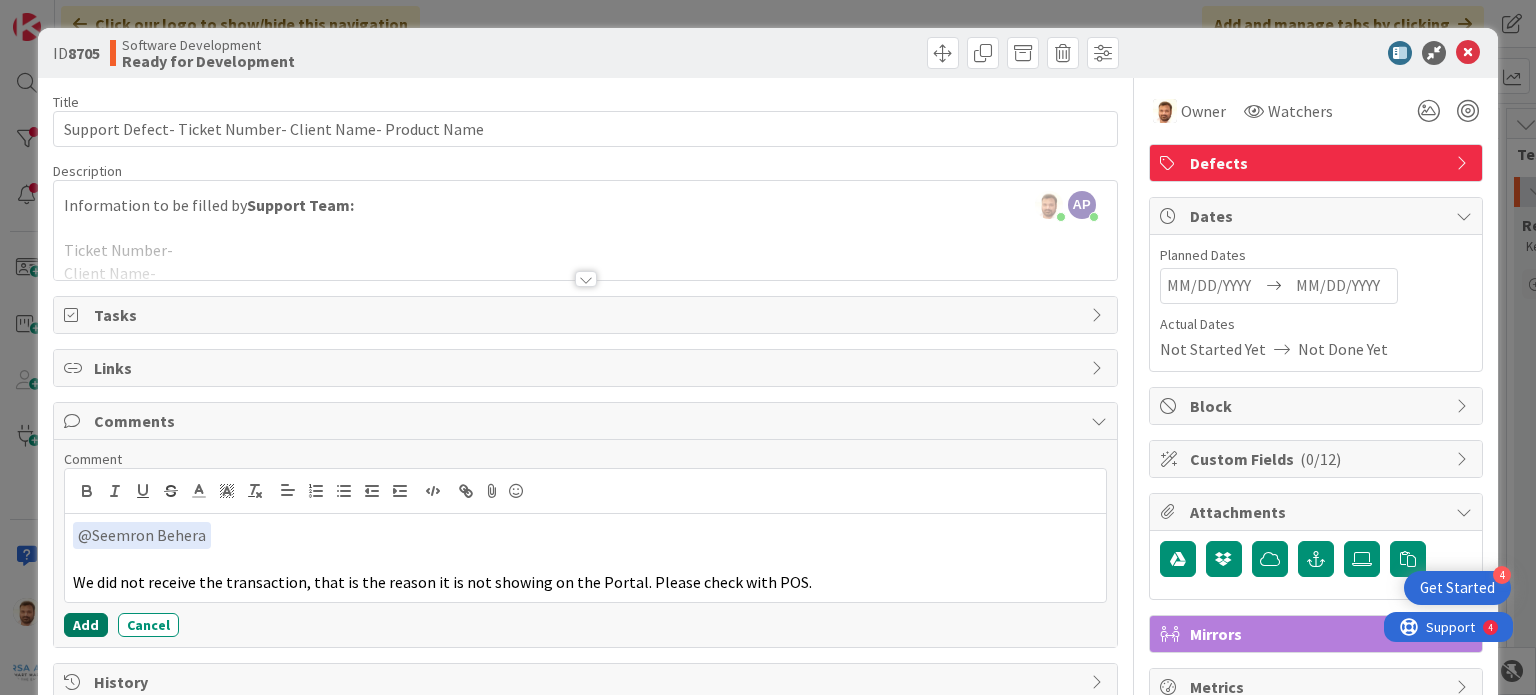click on "Add" at bounding box center (86, 625) 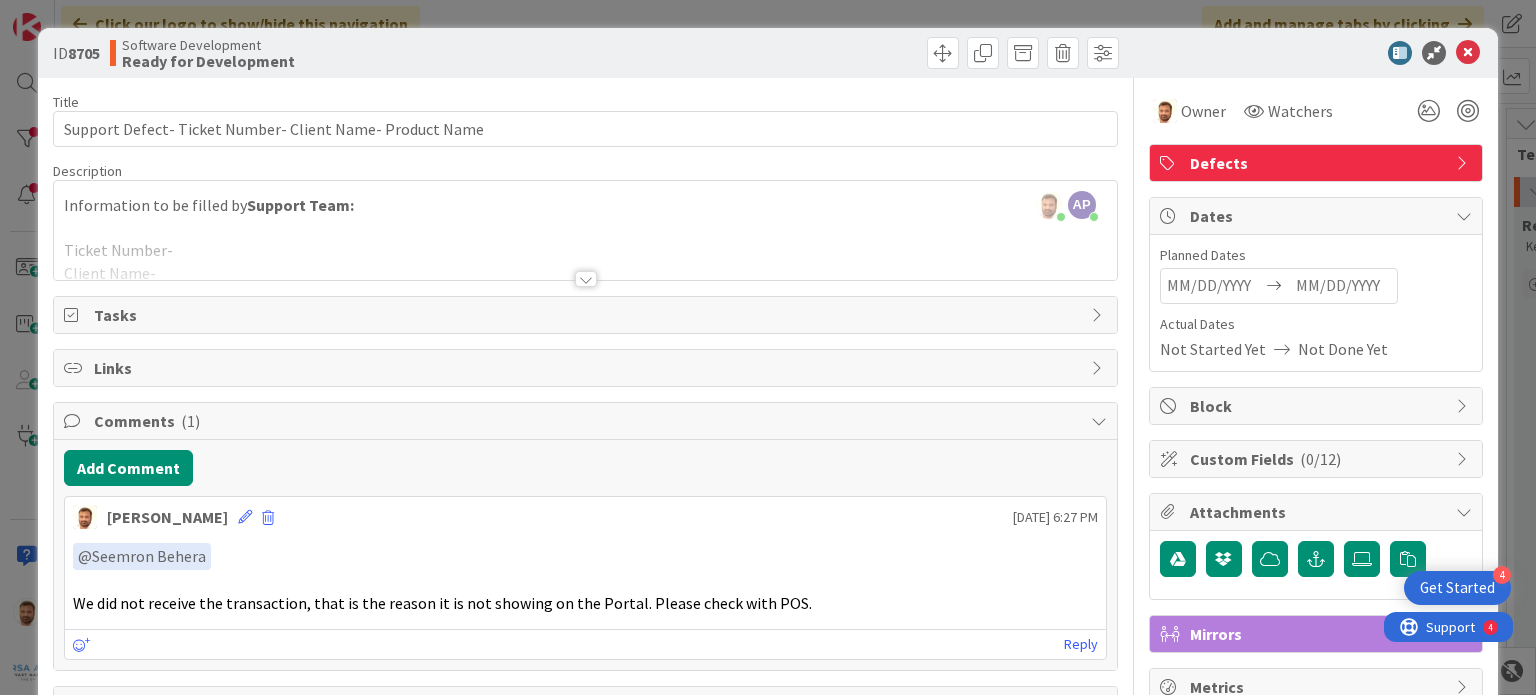 click at bounding box center [855, 53] 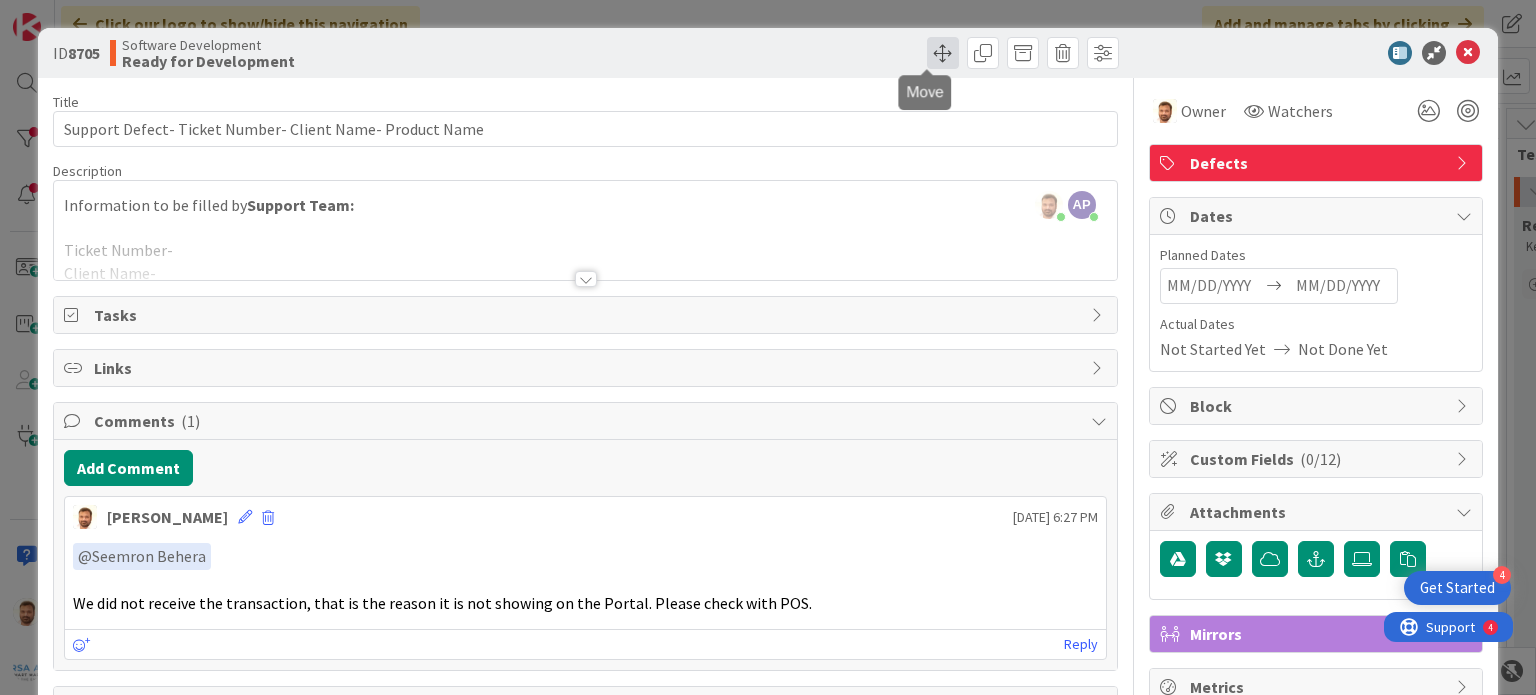 click at bounding box center (943, 53) 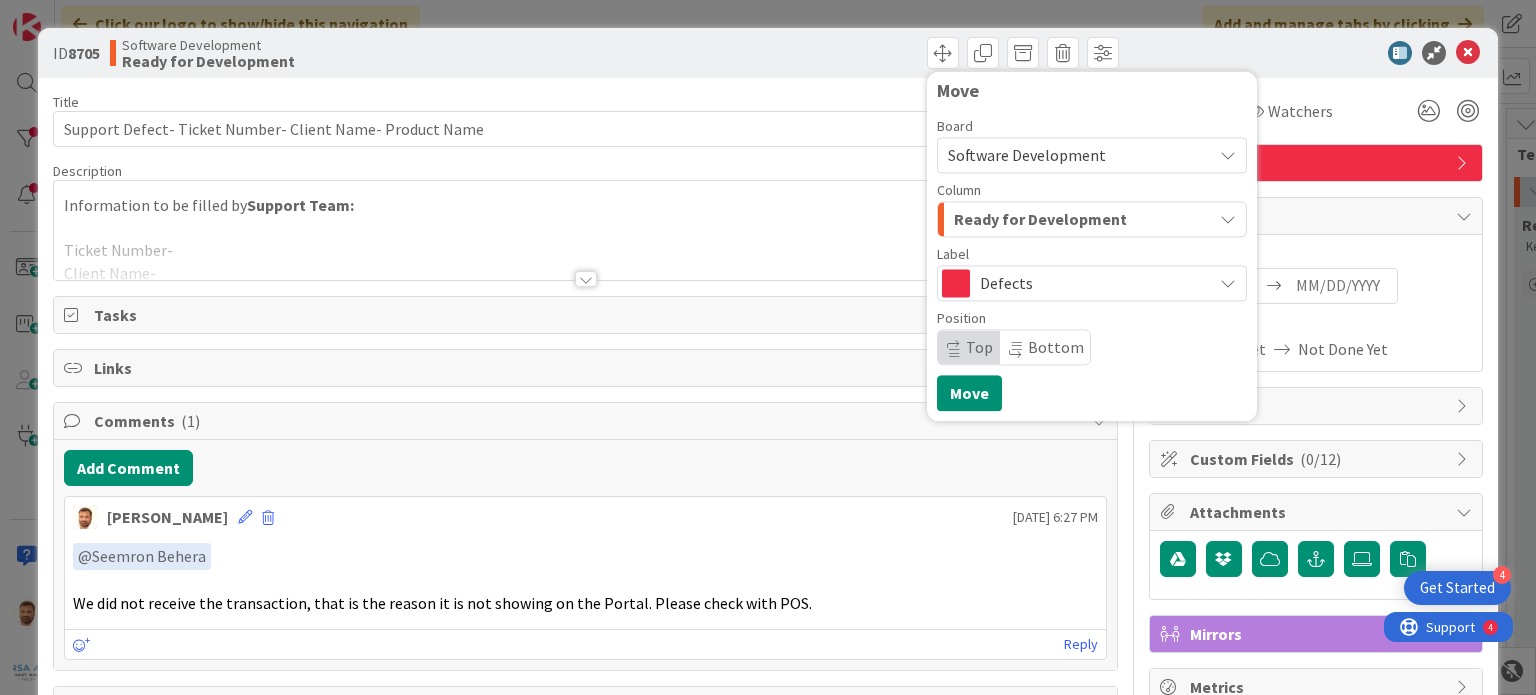 click on "Ready for Development" at bounding box center [1040, 219] 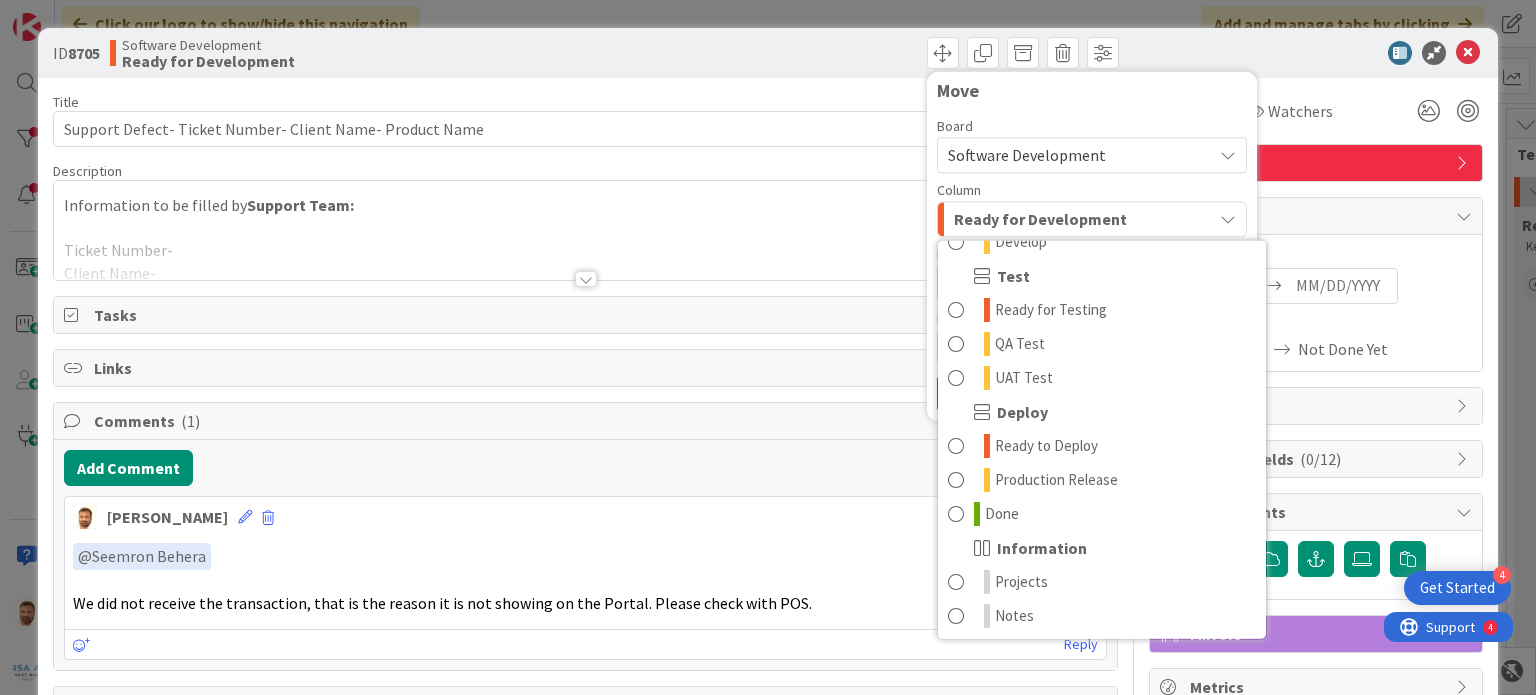 scroll, scrollTop: 399, scrollLeft: 0, axis: vertical 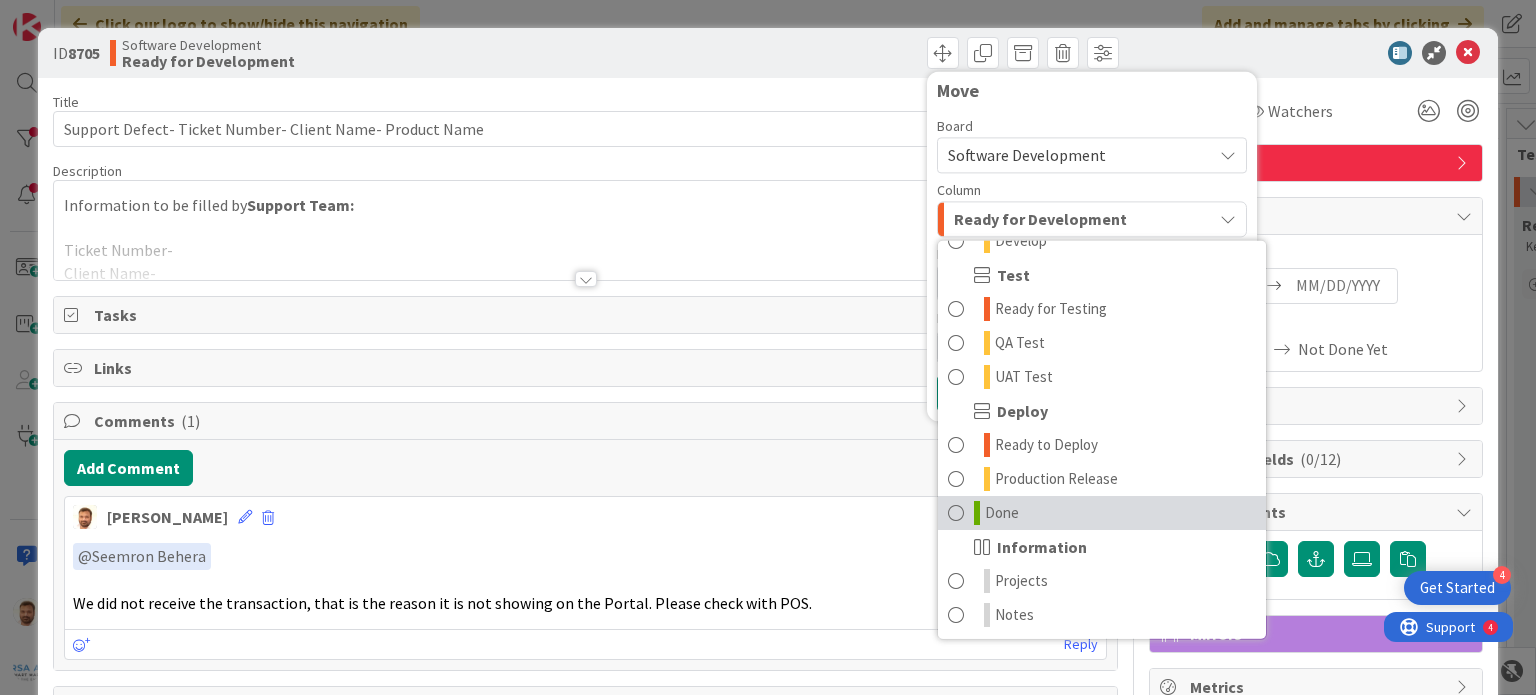 click on "Done" at bounding box center (1102, 513) 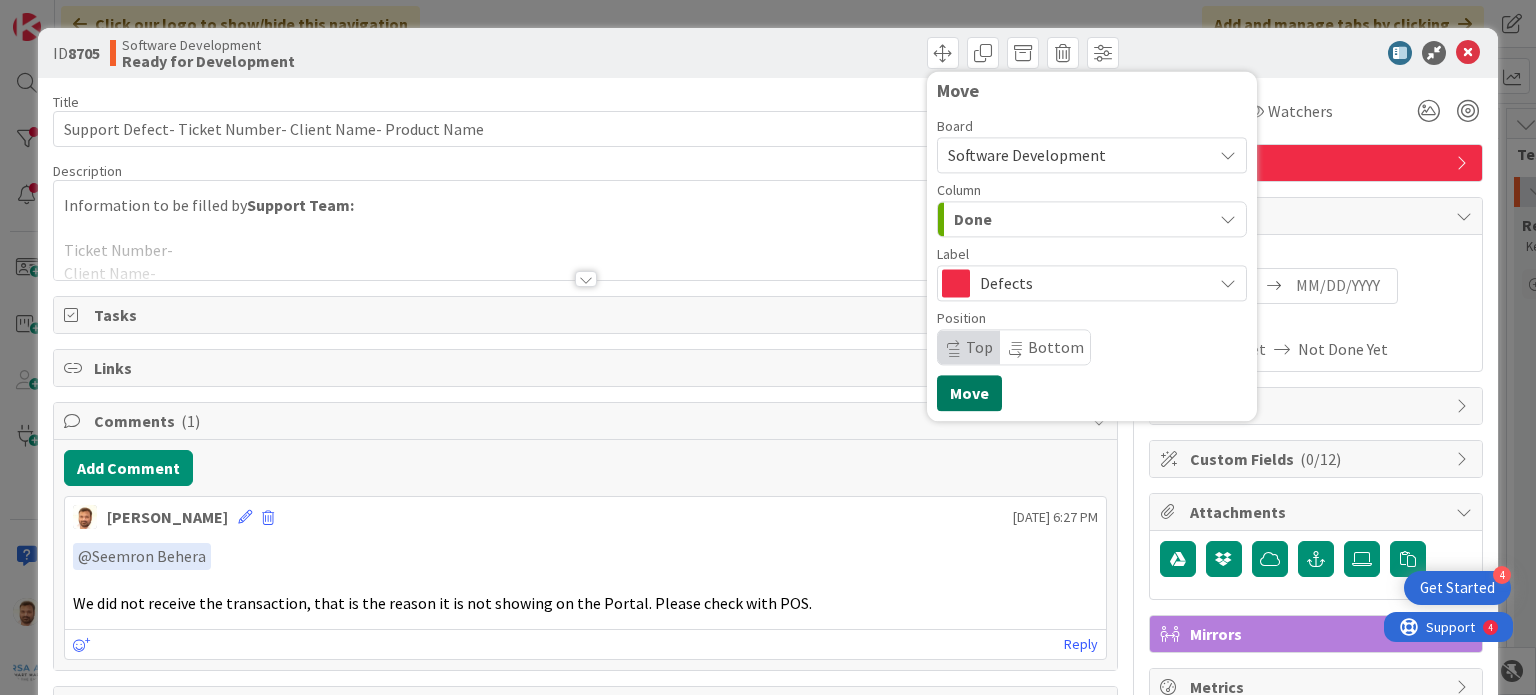 click on "Move" at bounding box center [969, 393] 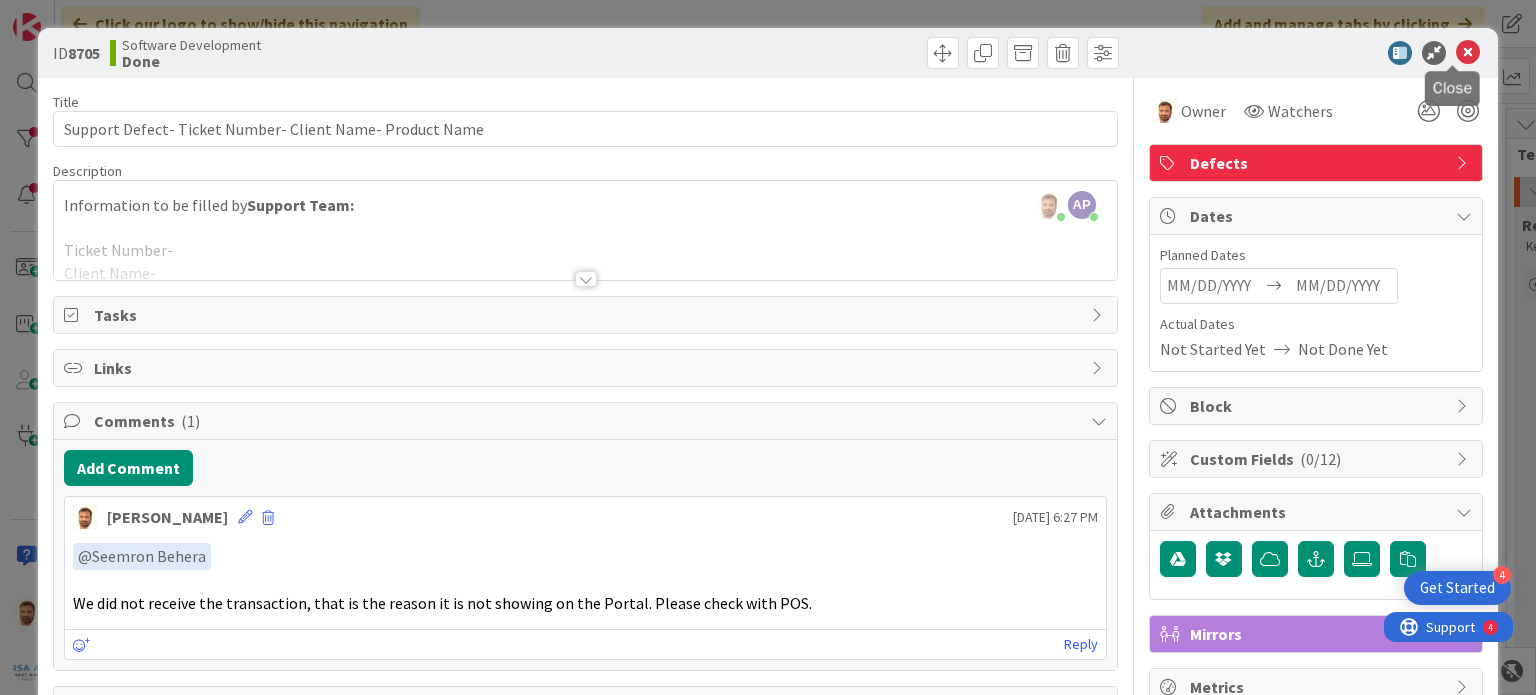 click at bounding box center [1468, 53] 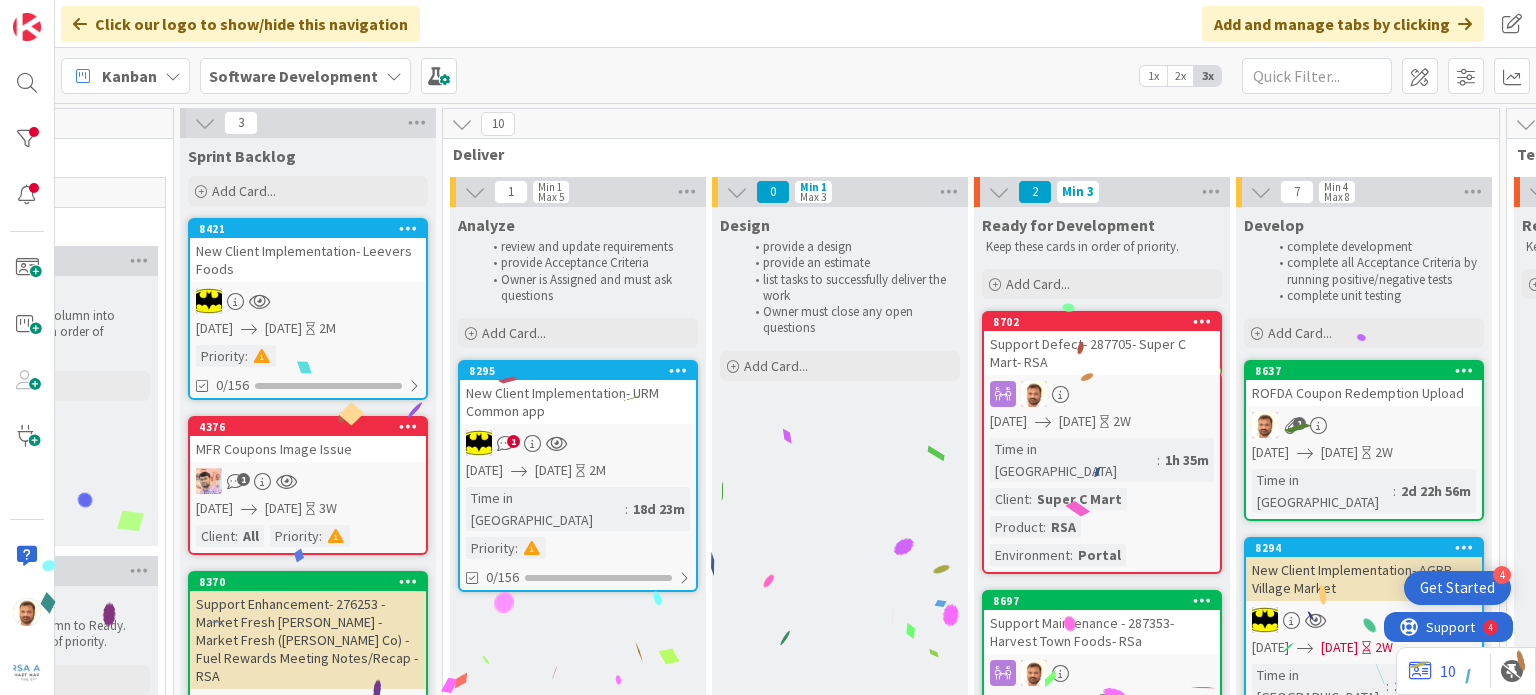 scroll, scrollTop: 0, scrollLeft: 0, axis: both 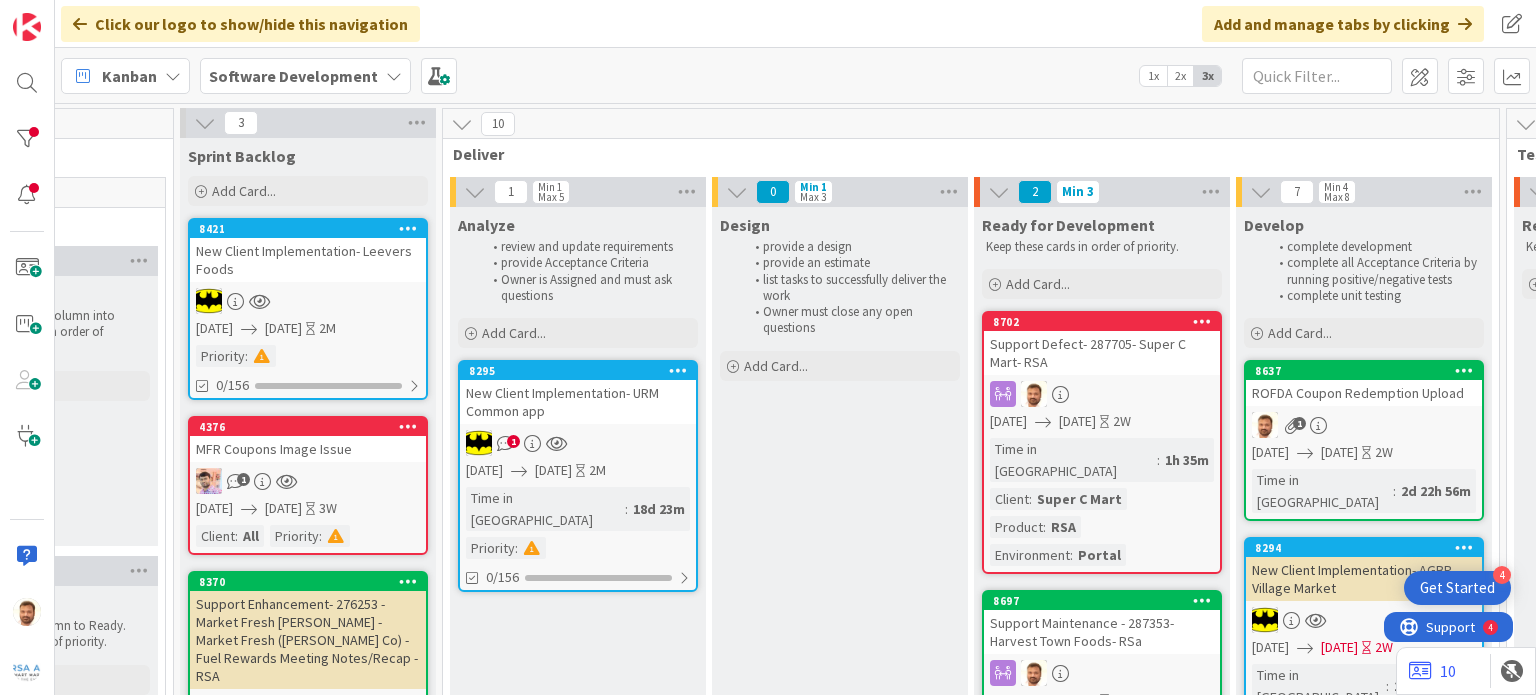click on "Support Defect- 287705- Super C Mart- RSA" at bounding box center [1102, 353] 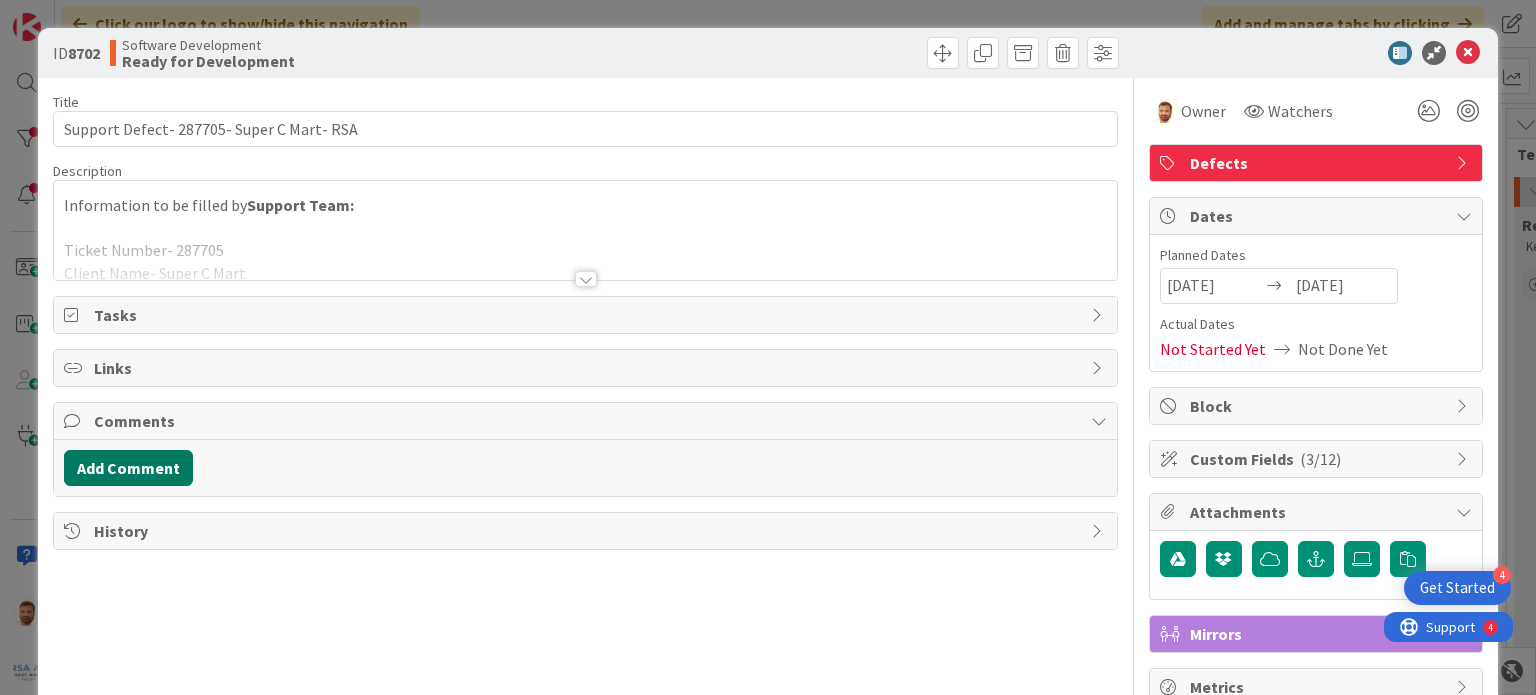 scroll, scrollTop: 0, scrollLeft: 0, axis: both 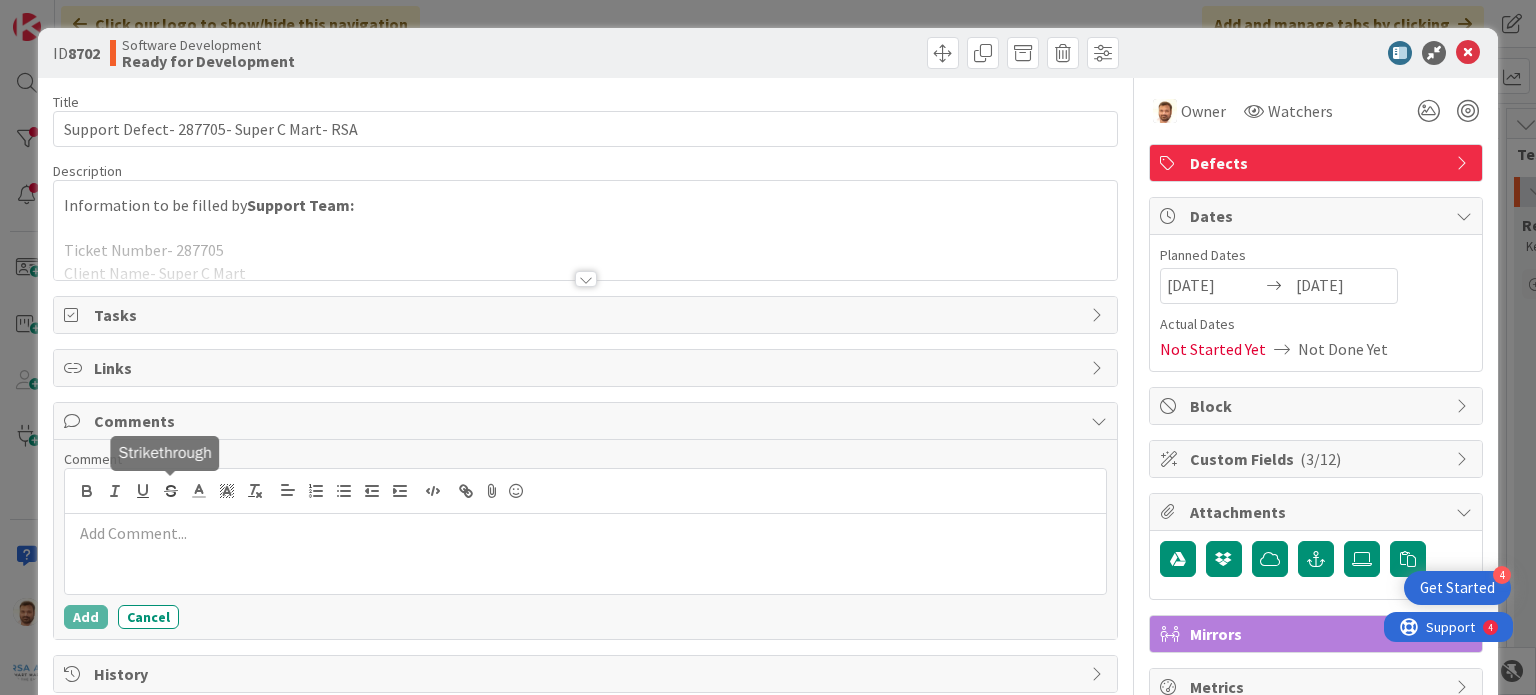 click at bounding box center (585, 533) 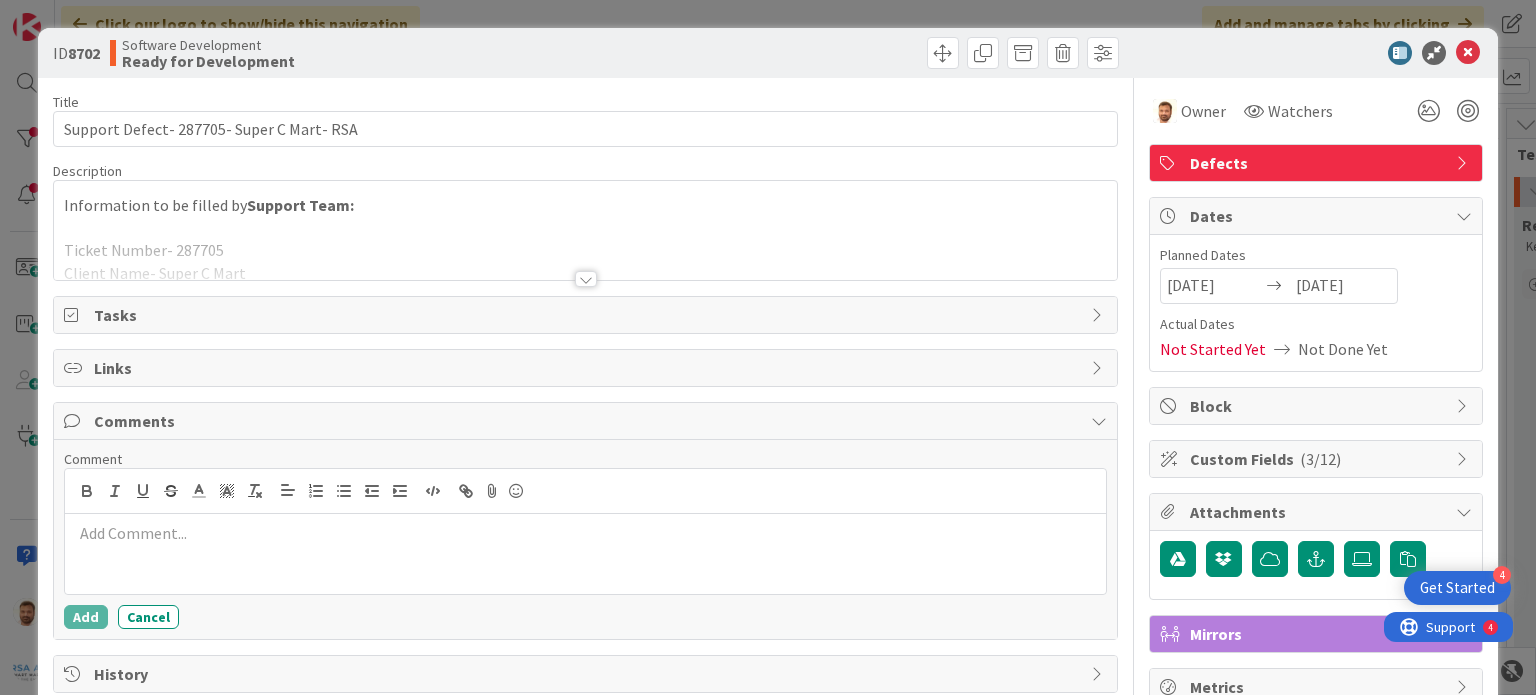 type 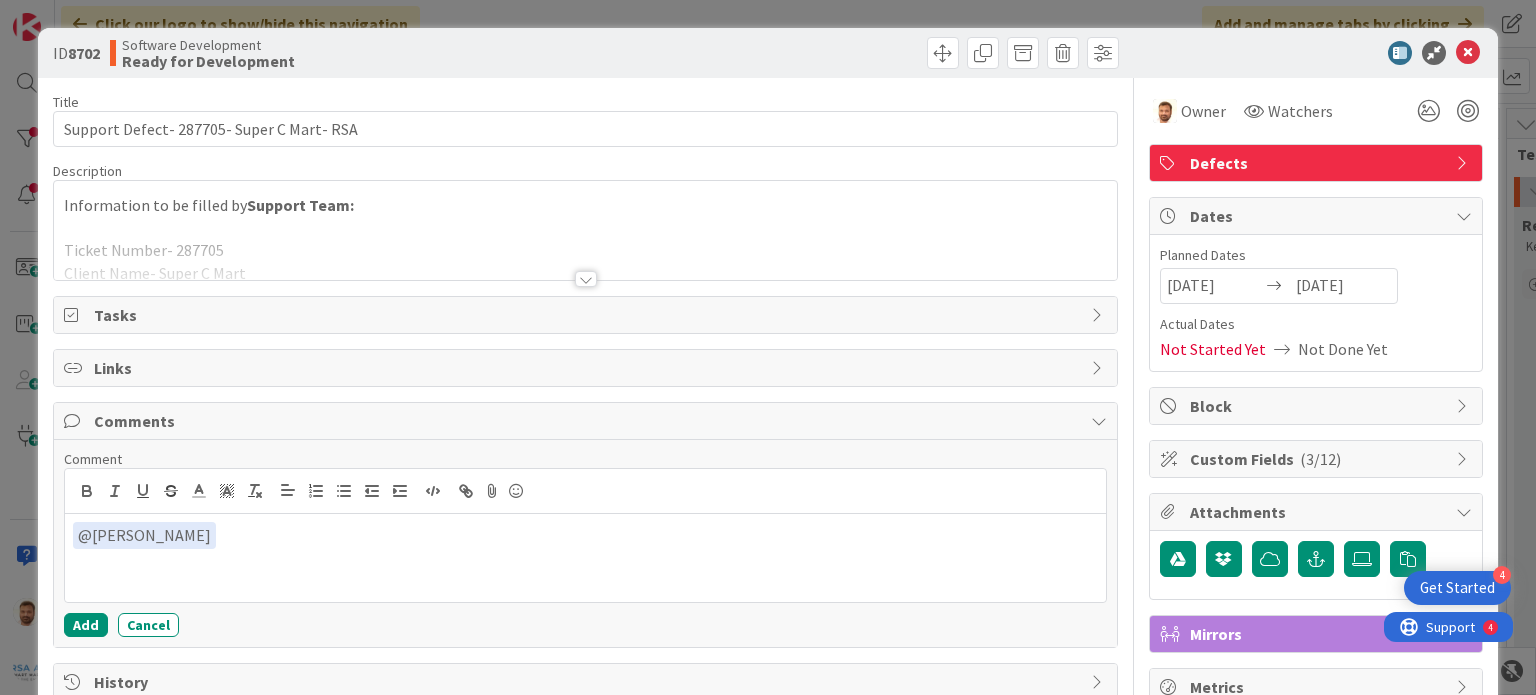scroll, scrollTop: 76, scrollLeft: 0, axis: vertical 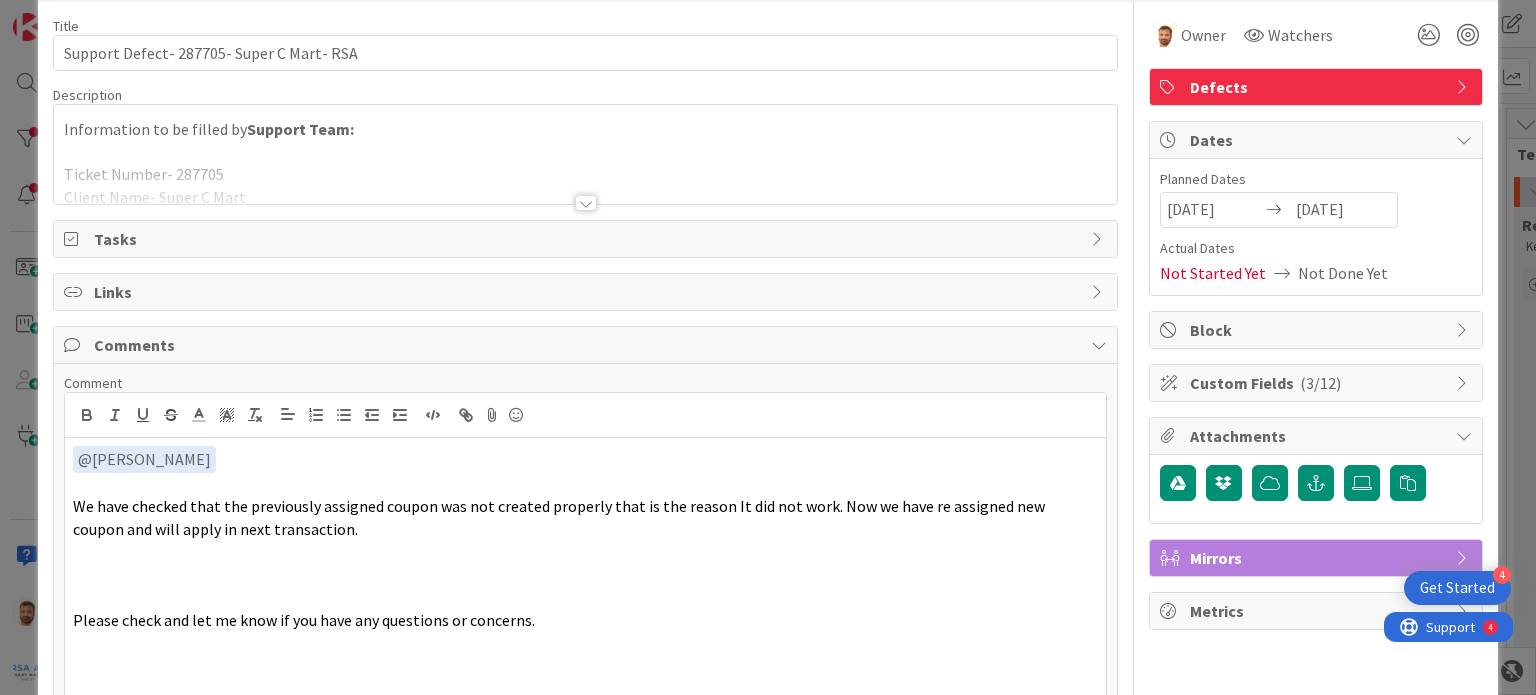 click on "@ [PERSON_NAME]" at bounding box center (144, 459) 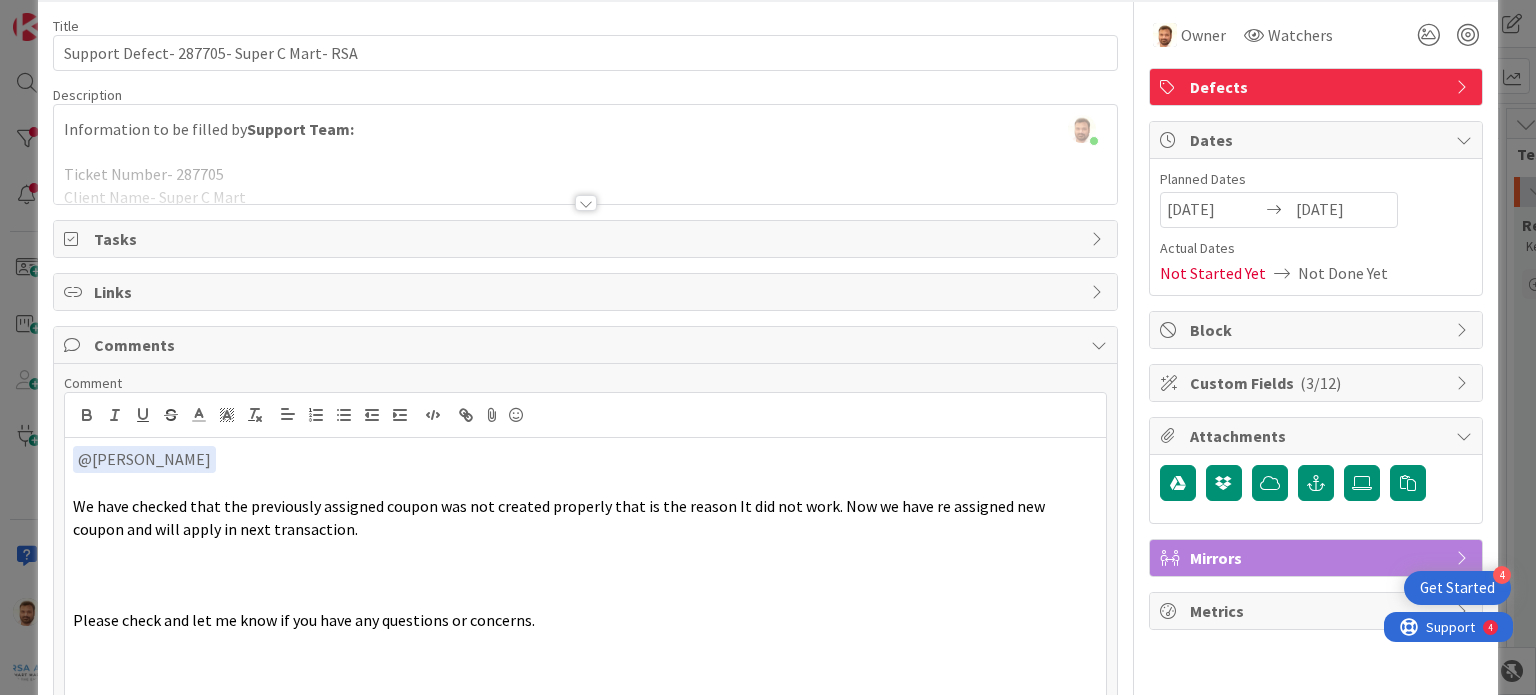 click on "﻿ @ [PERSON_NAME] ﻿" at bounding box center [585, 459] 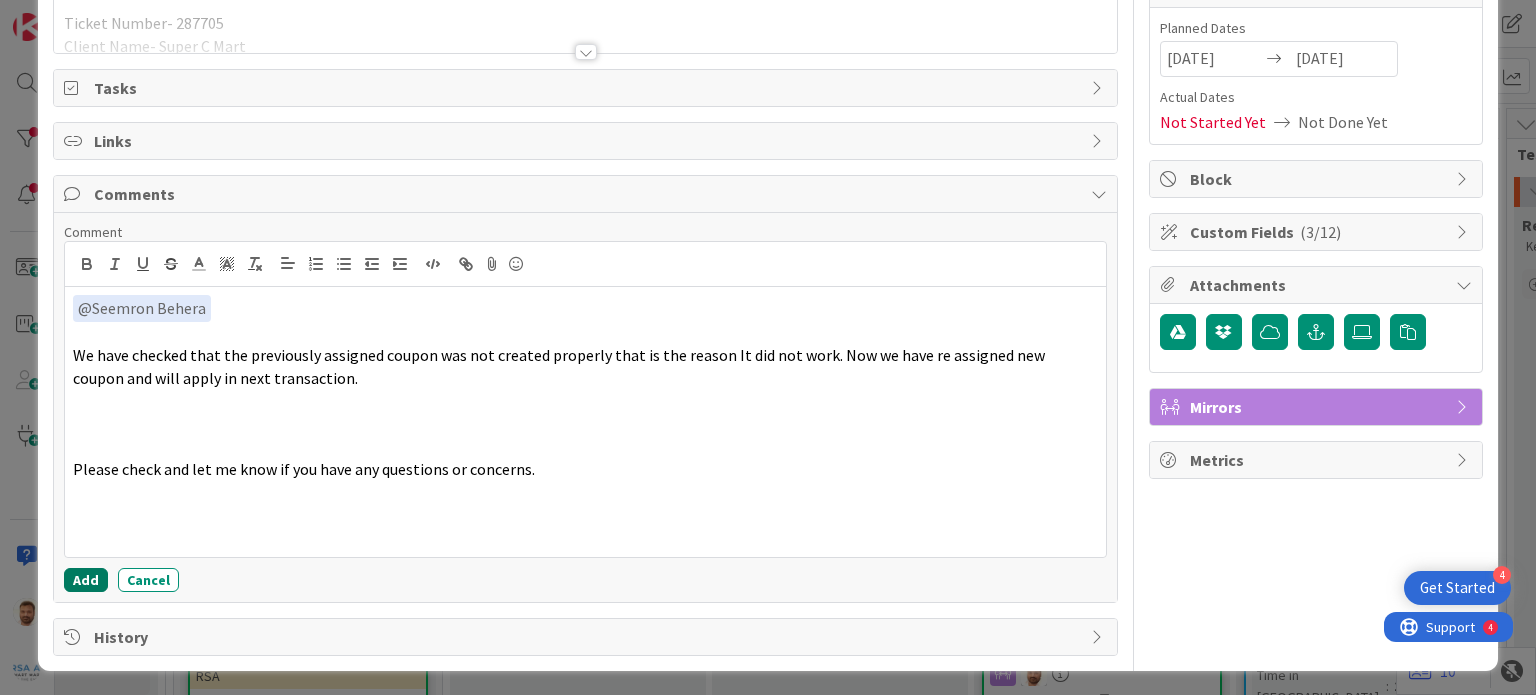 click on "Add" at bounding box center [86, 580] 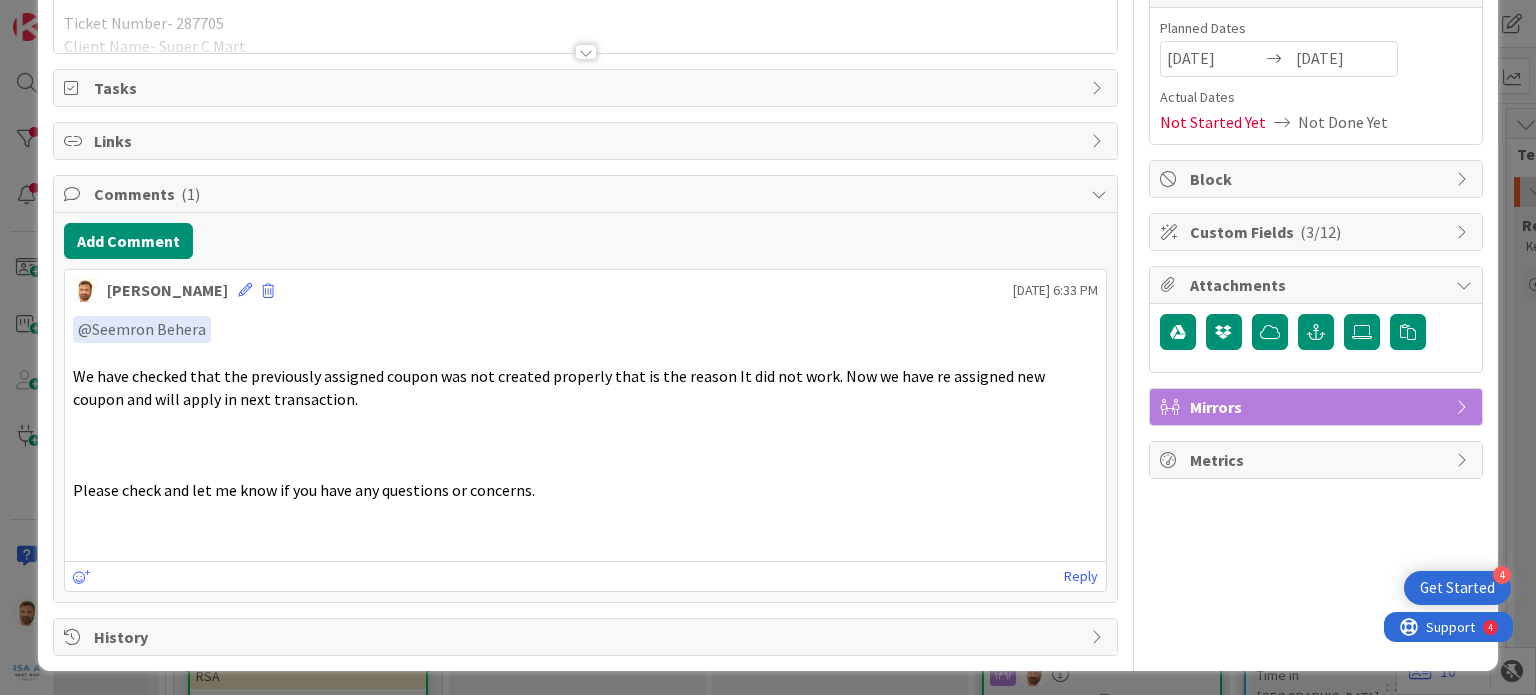 scroll, scrollTop: 0, scrollLeft: 0, axis: both 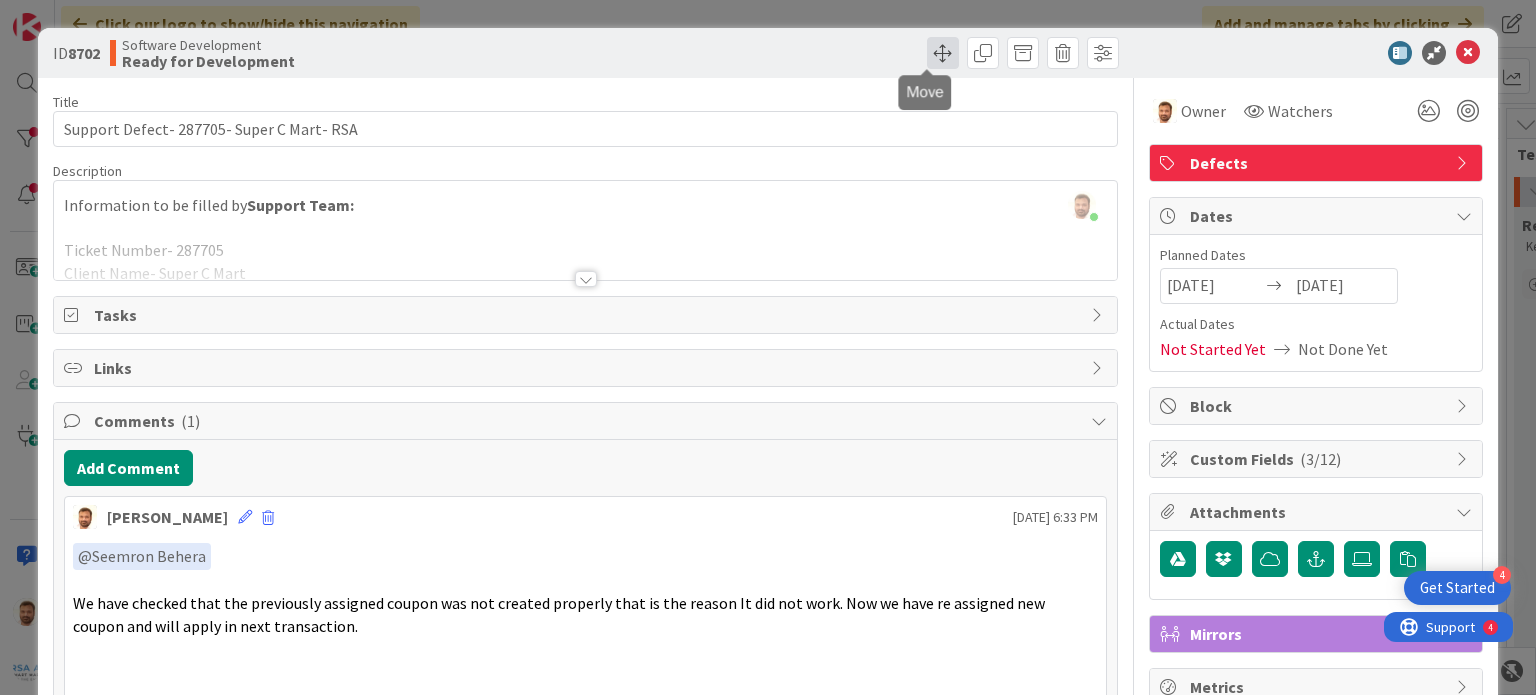 click at bounding box center [943, 53] 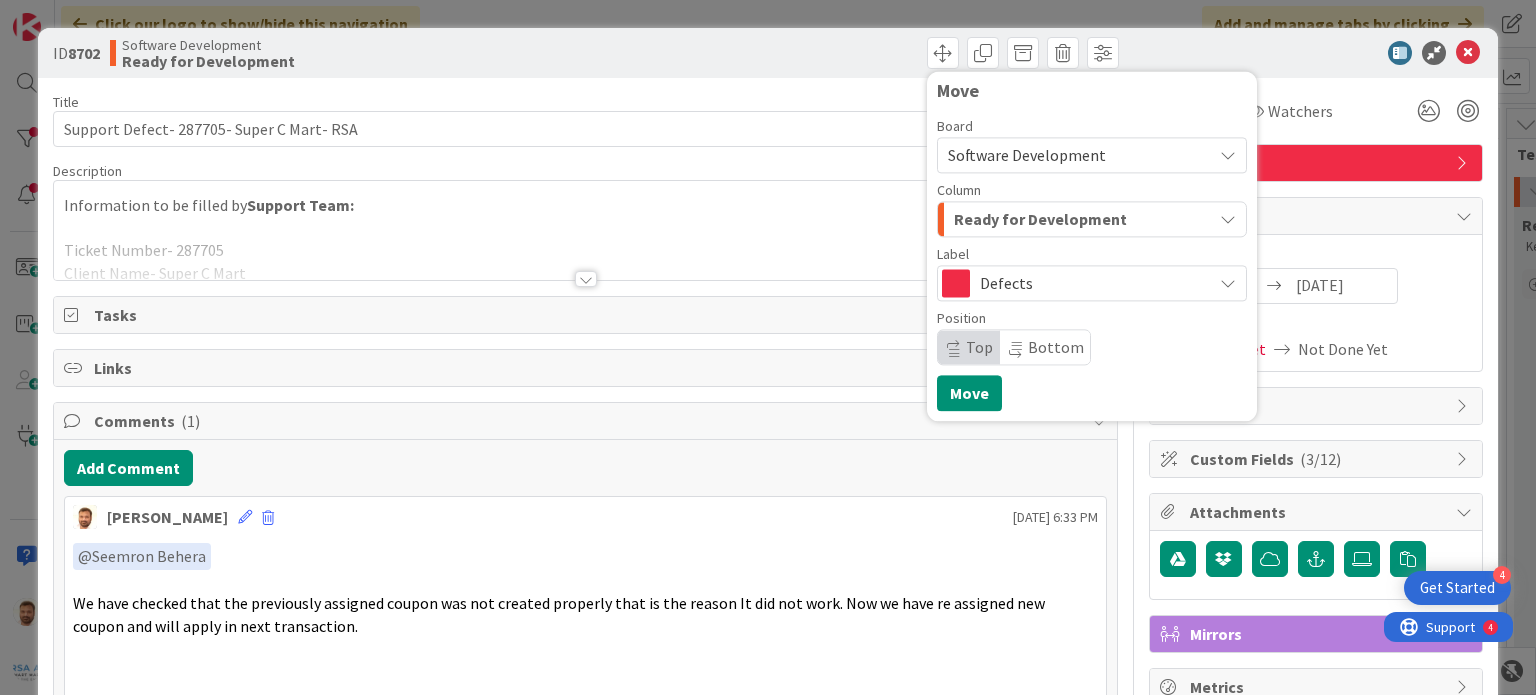 click on "Ready for Development" at bounding box center (1040, 219) 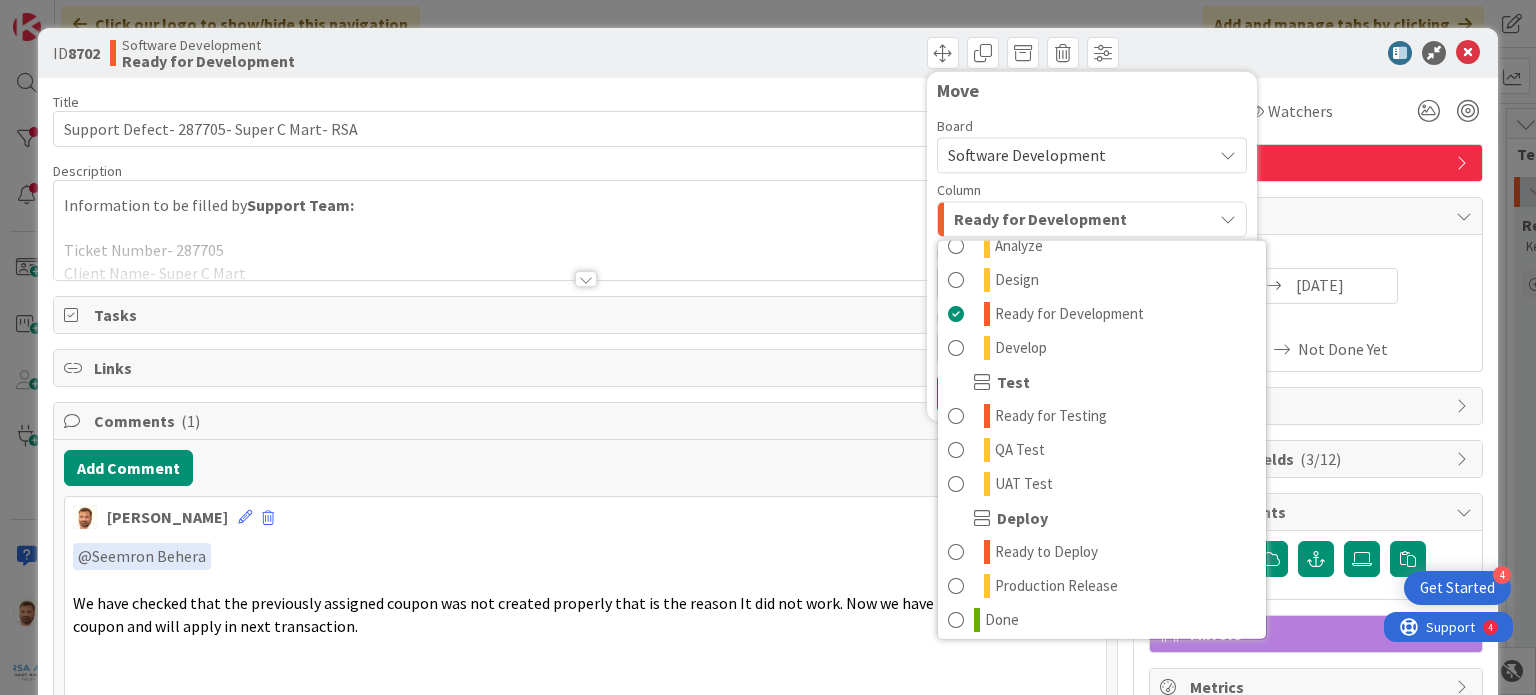 scroll, scrollTop: 360, scrollLeft: 0, axis: vertical 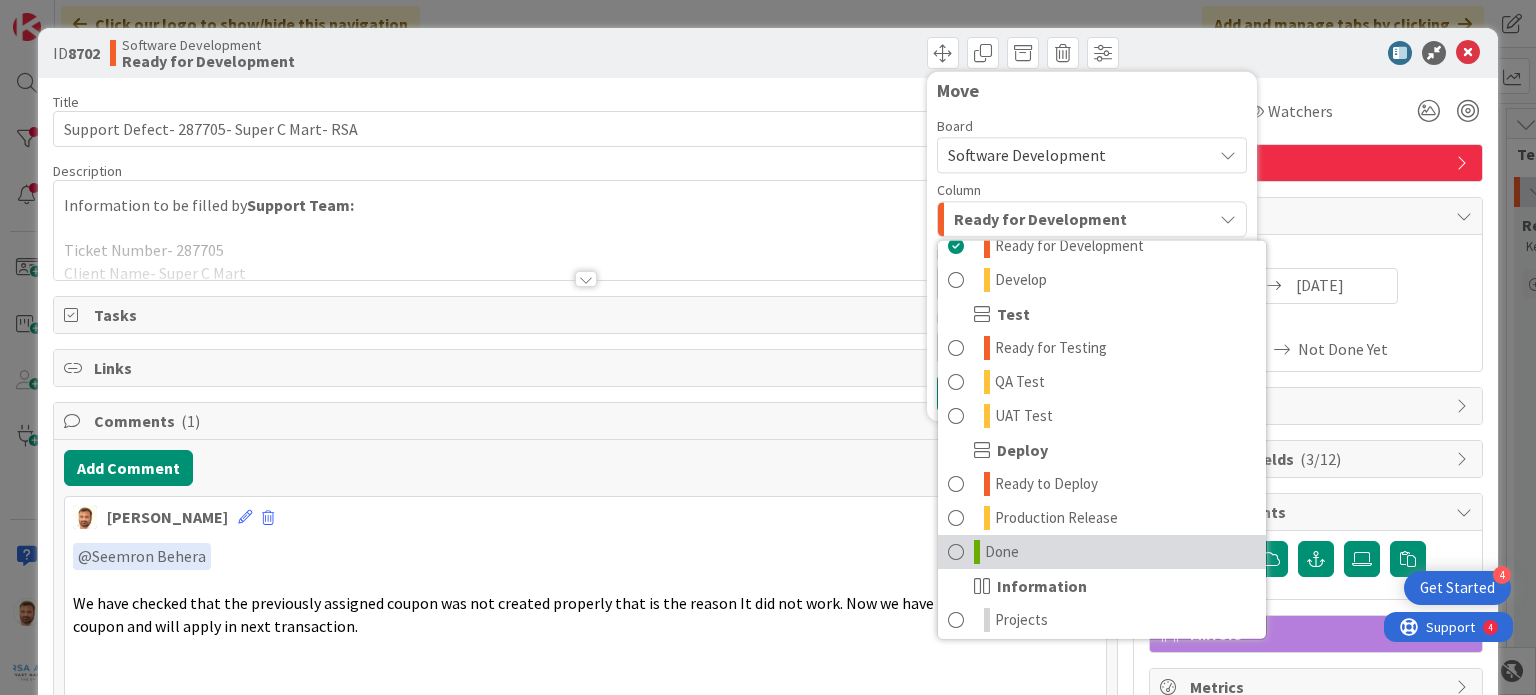 click on "Done" at bounding box center (1002, 552) 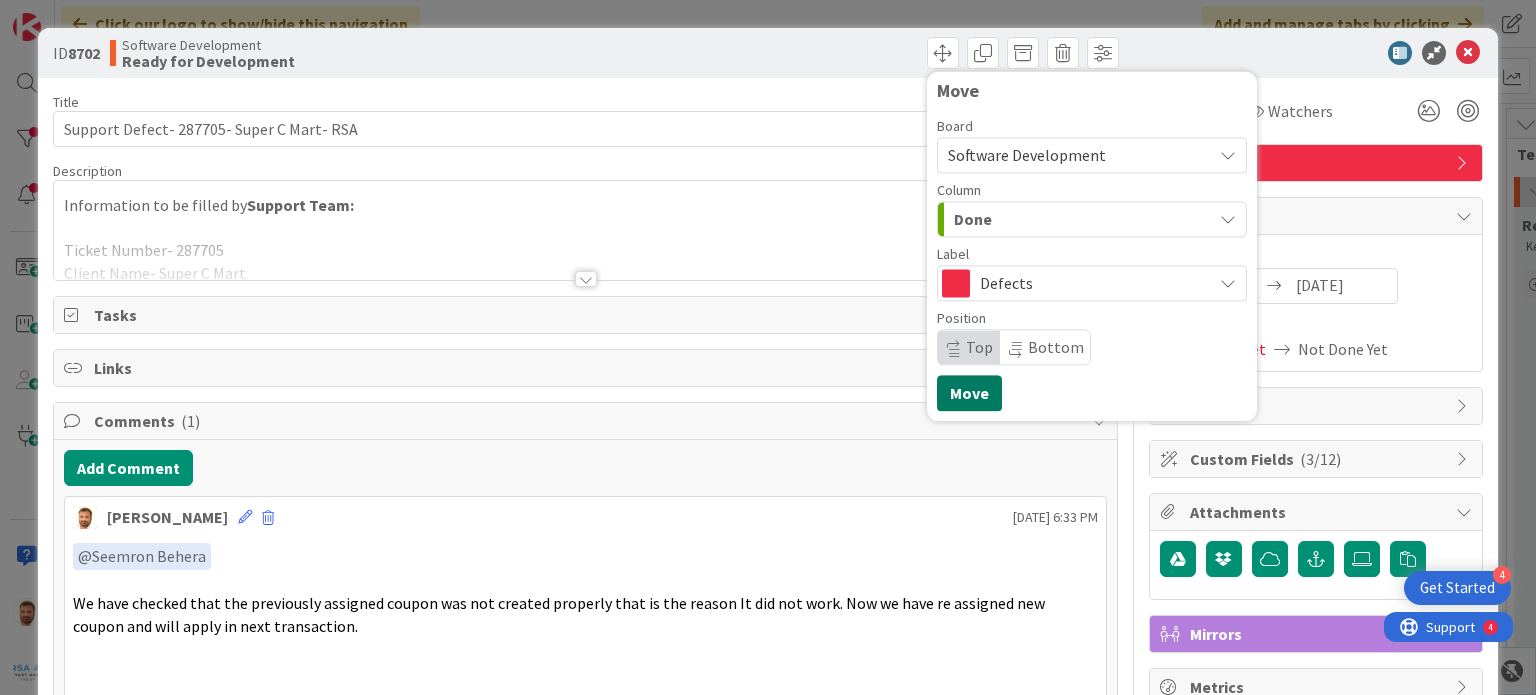 click on "Move" at bounding box center (969, 393) 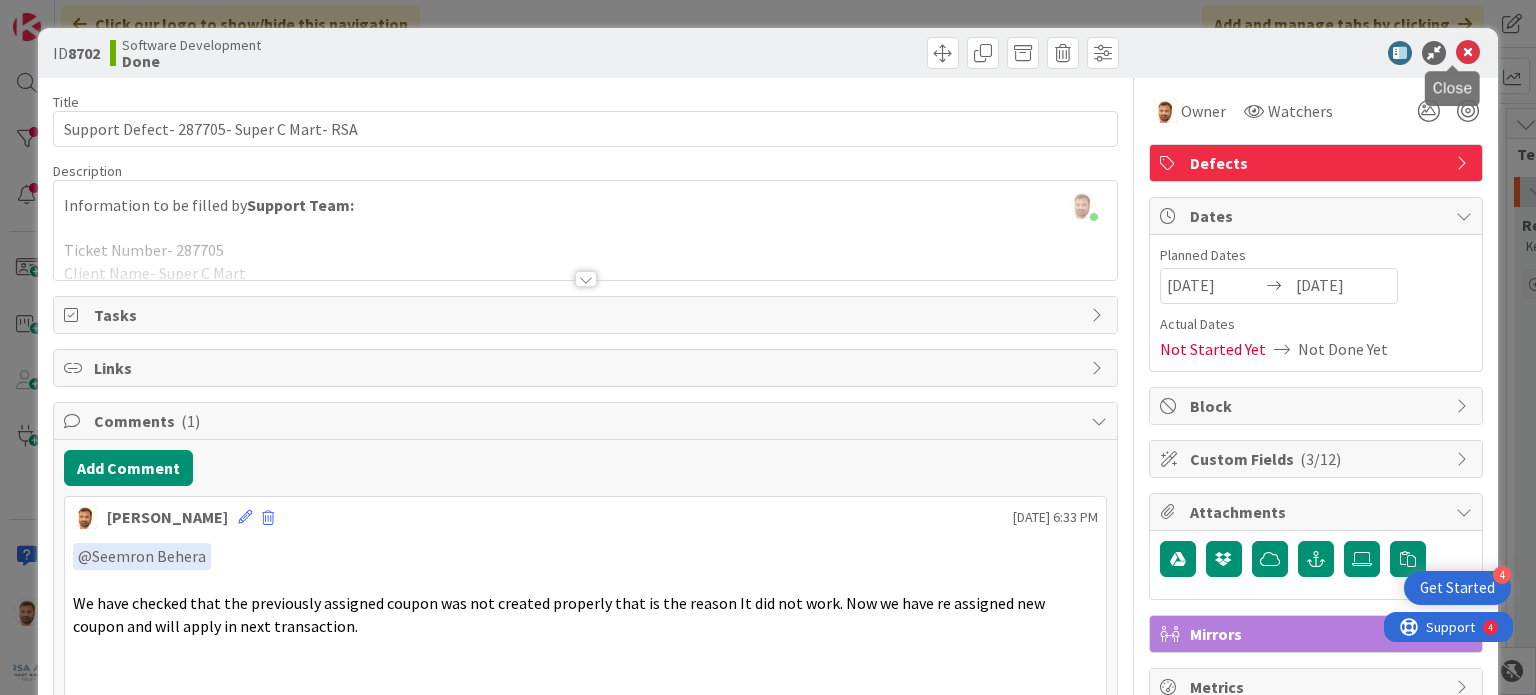 click at bounding box center (1468, 53) 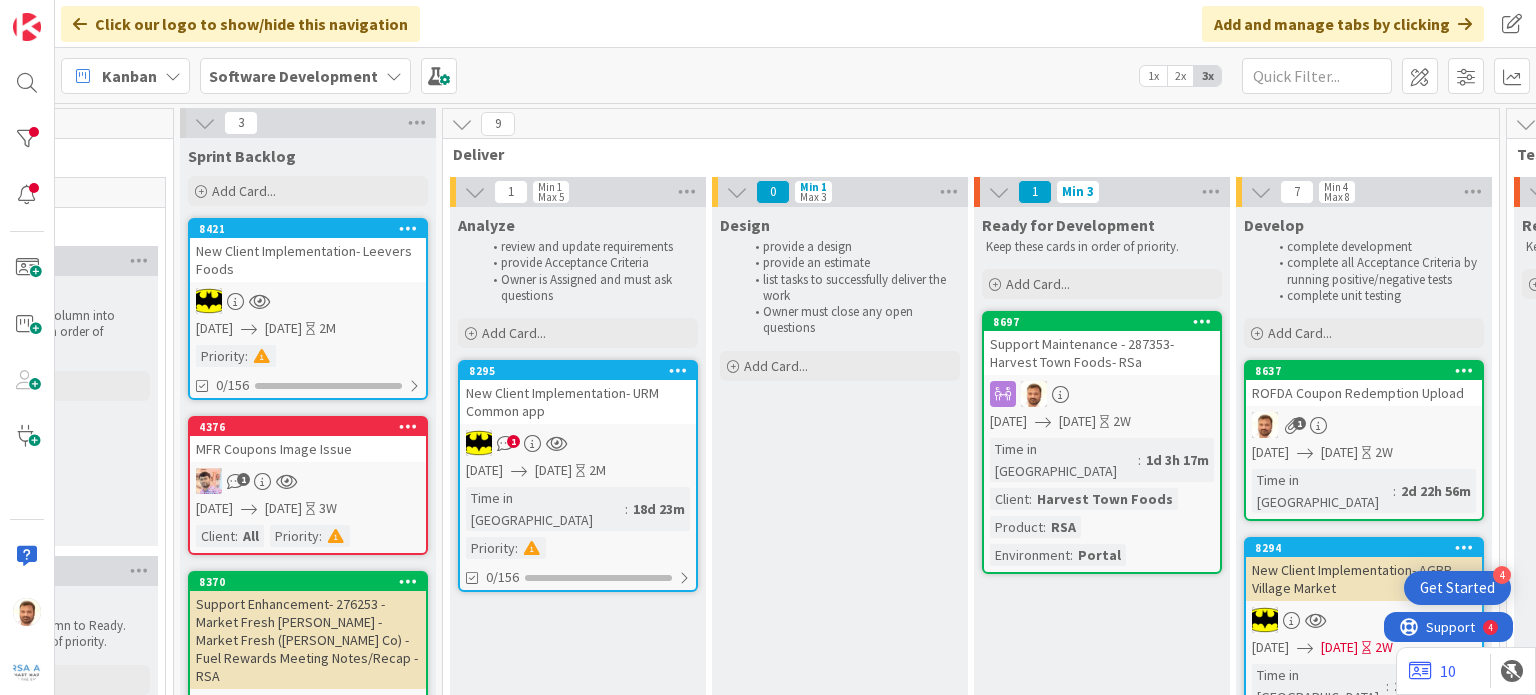 scroll, scrollTop: 0, scrollLeft: 0, axis: both 